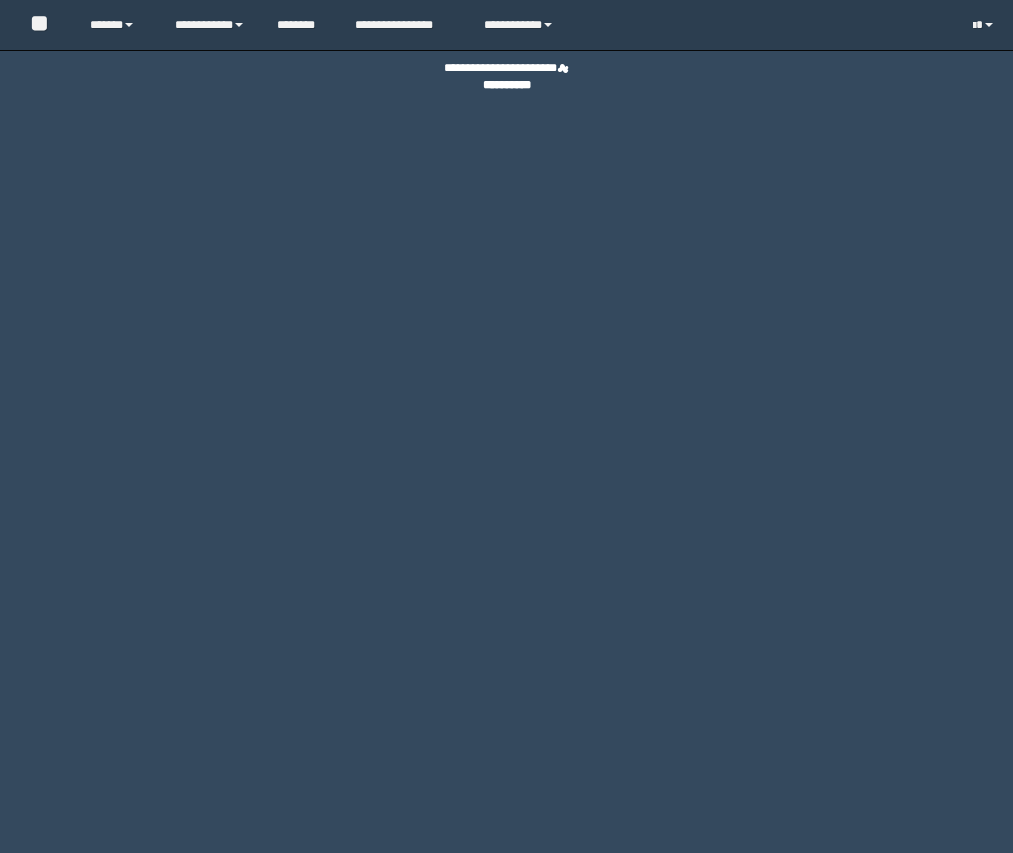 scroll, scrollTop: 0, scrollLeft: 0, axis: both 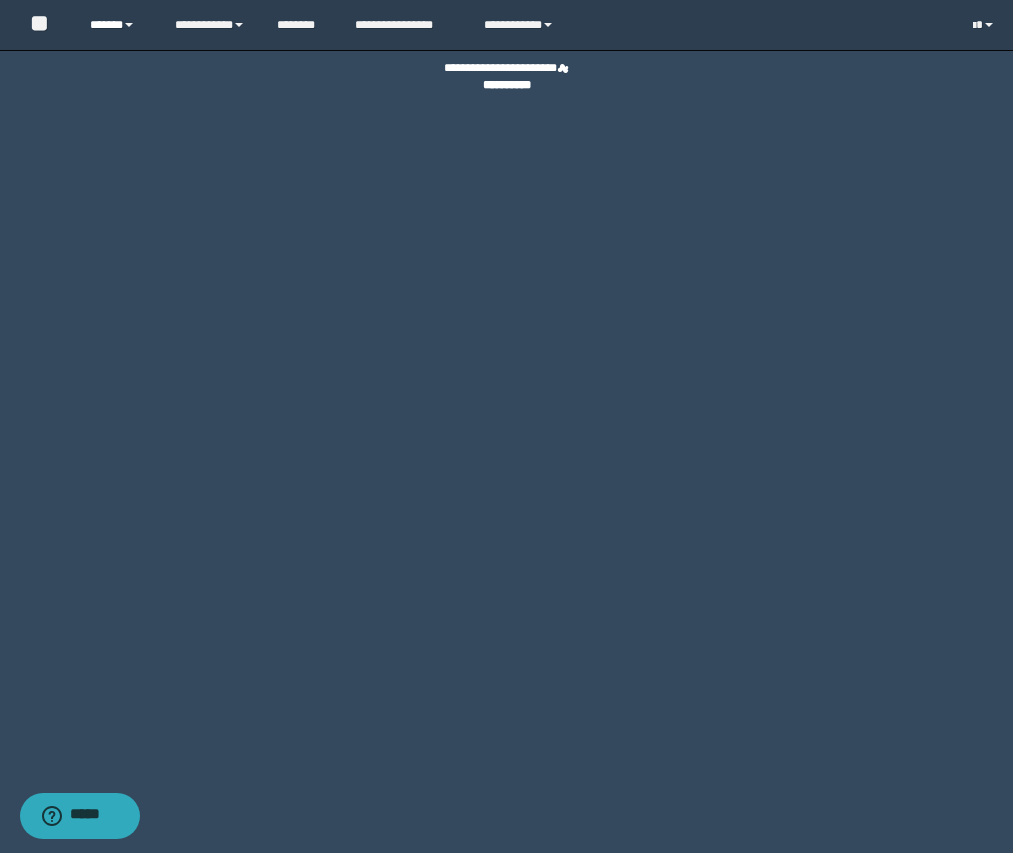 drag, startPoint x: 144, startPoint y: 27, endPoint x: 151, endPoint y: 44, distance: 18.384777 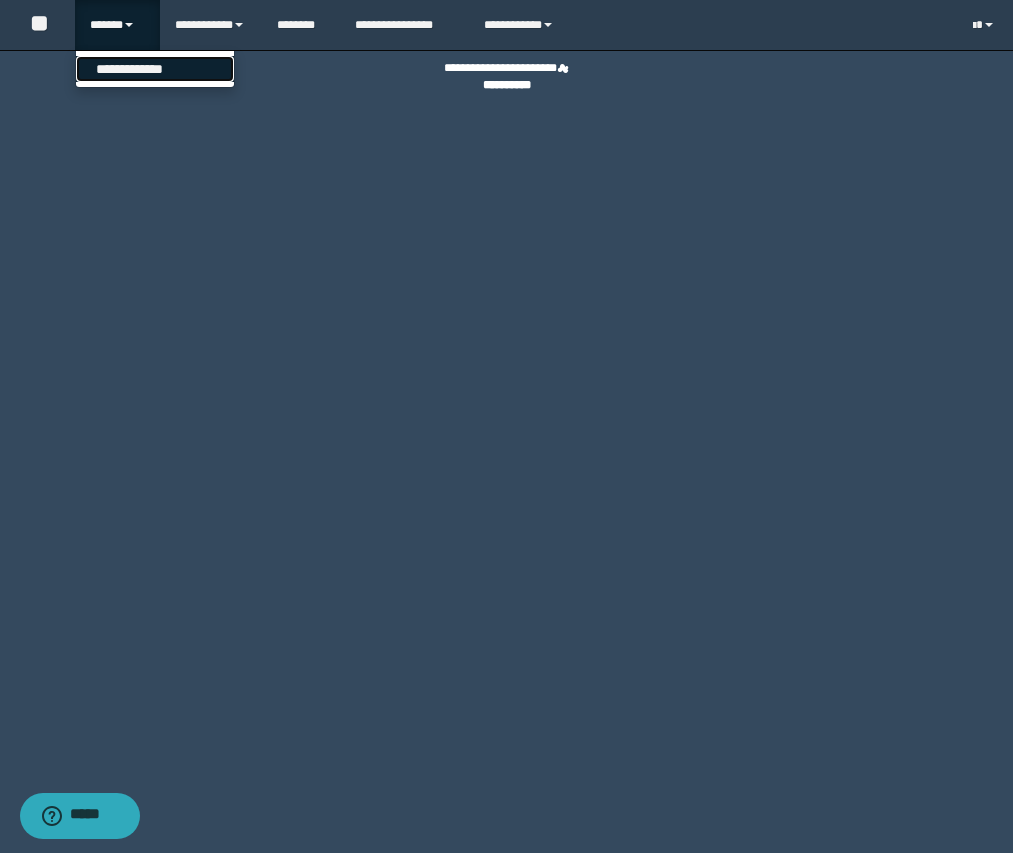 click on "**********" at bounding box center (155, 69) 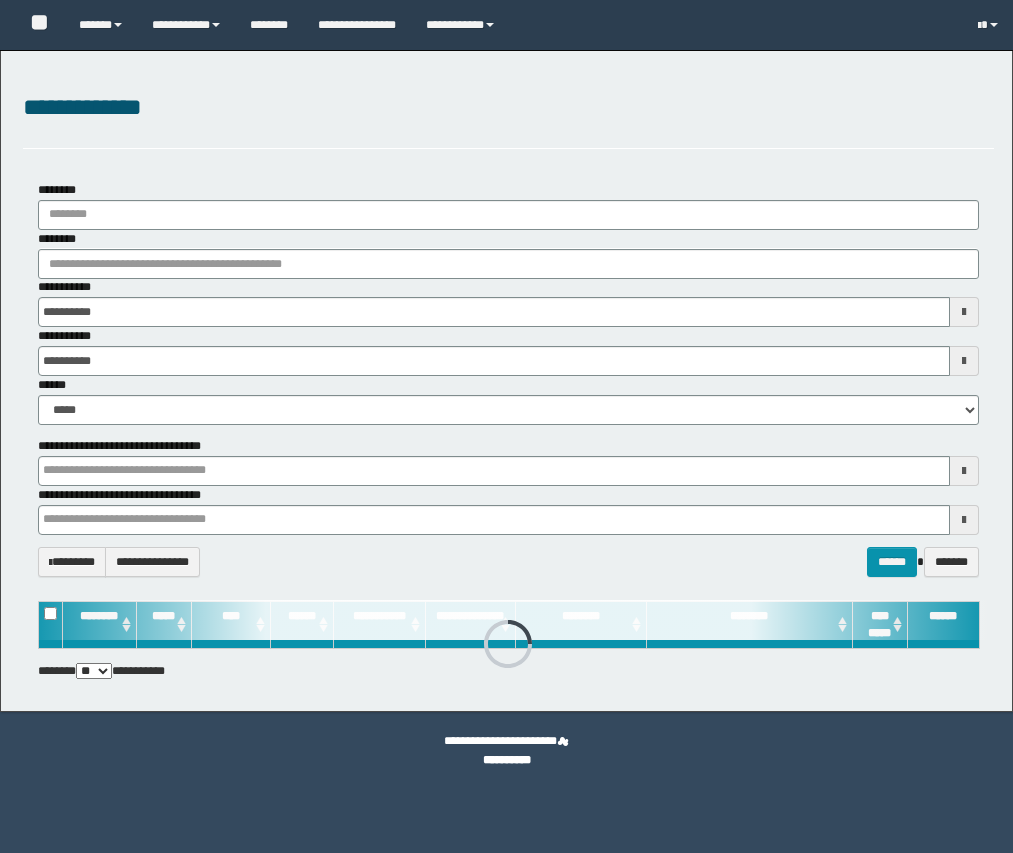 scroll, scrollTop: 0, scrollLeft: 0, axis: both 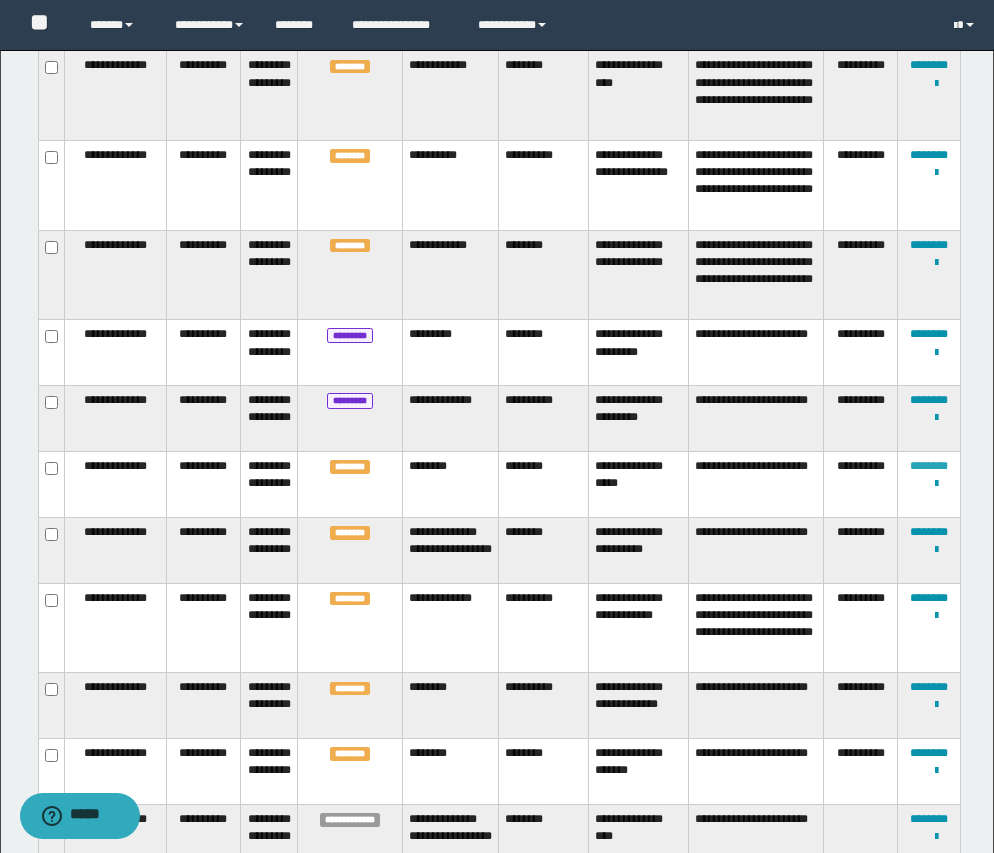 click on "********" at bounding box center (929, 466) 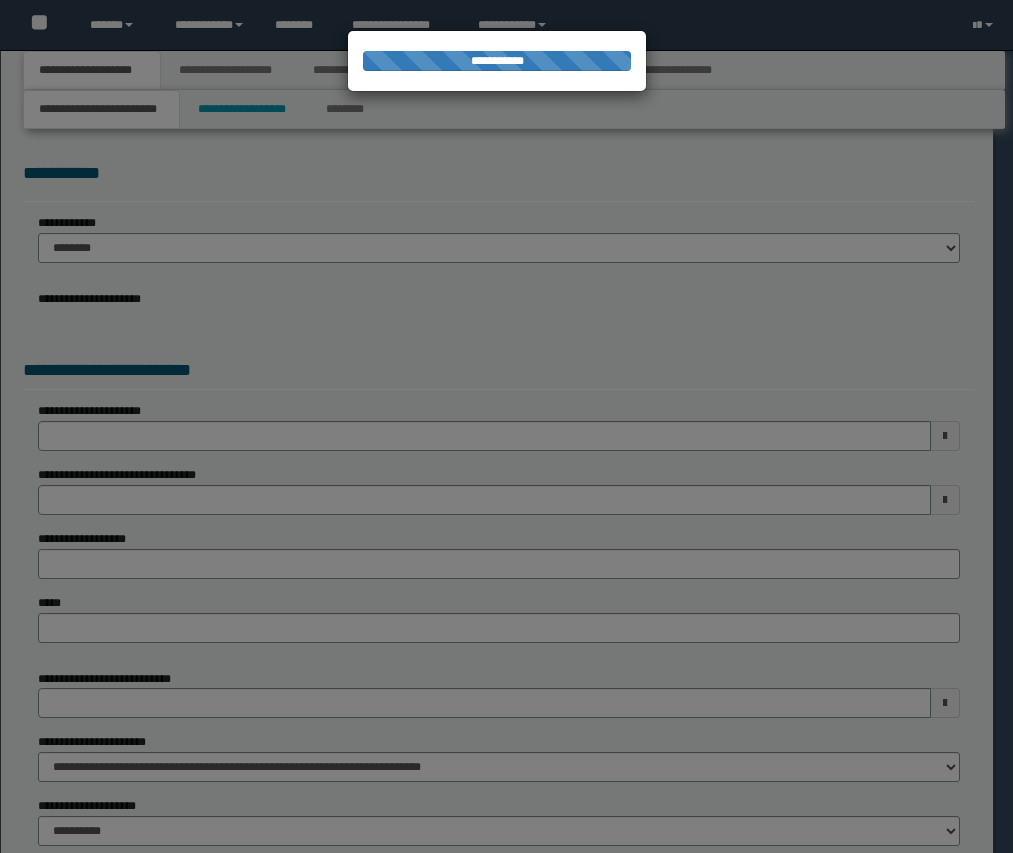 scroll, scrollTop: 0, scrollLeft: 0, axis: both 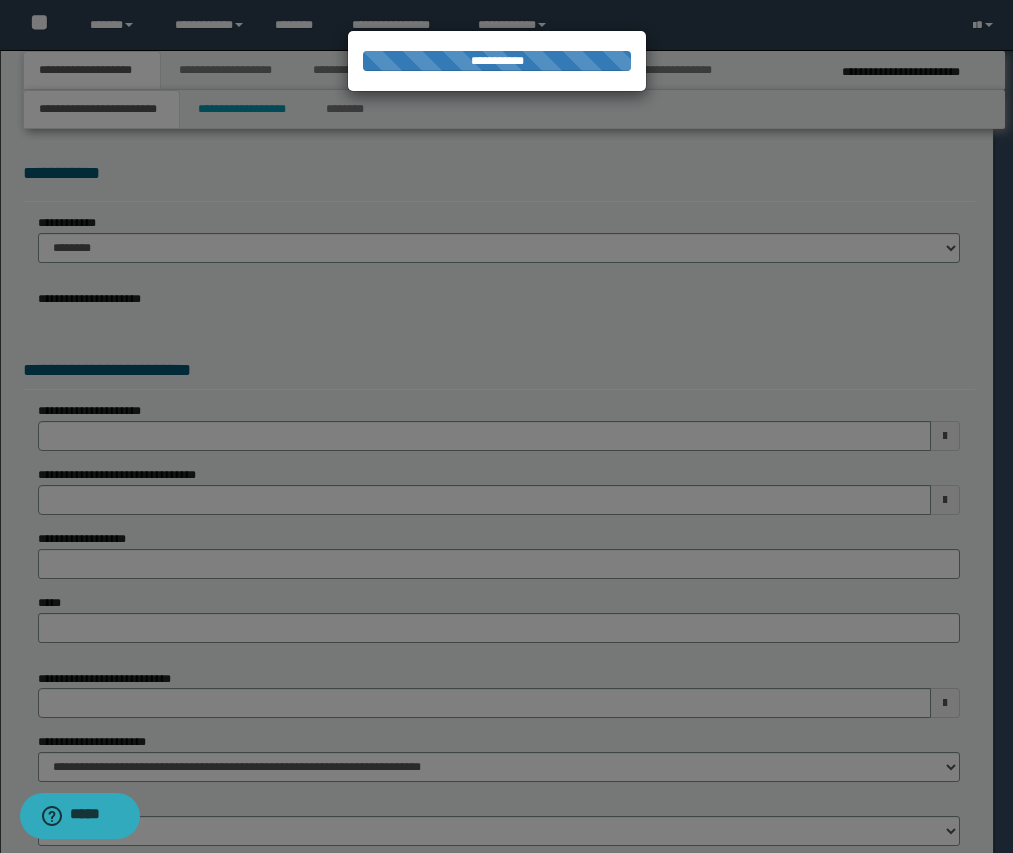 select on "*" 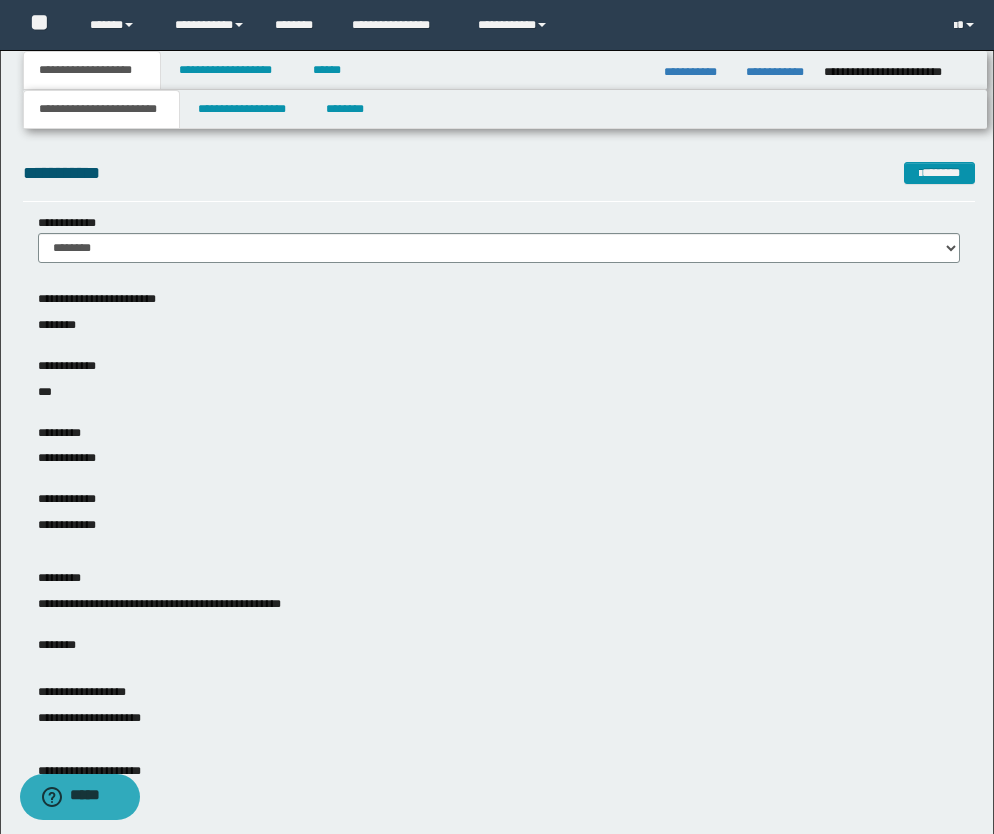 click on "**********" at bounding box center (92, 70) 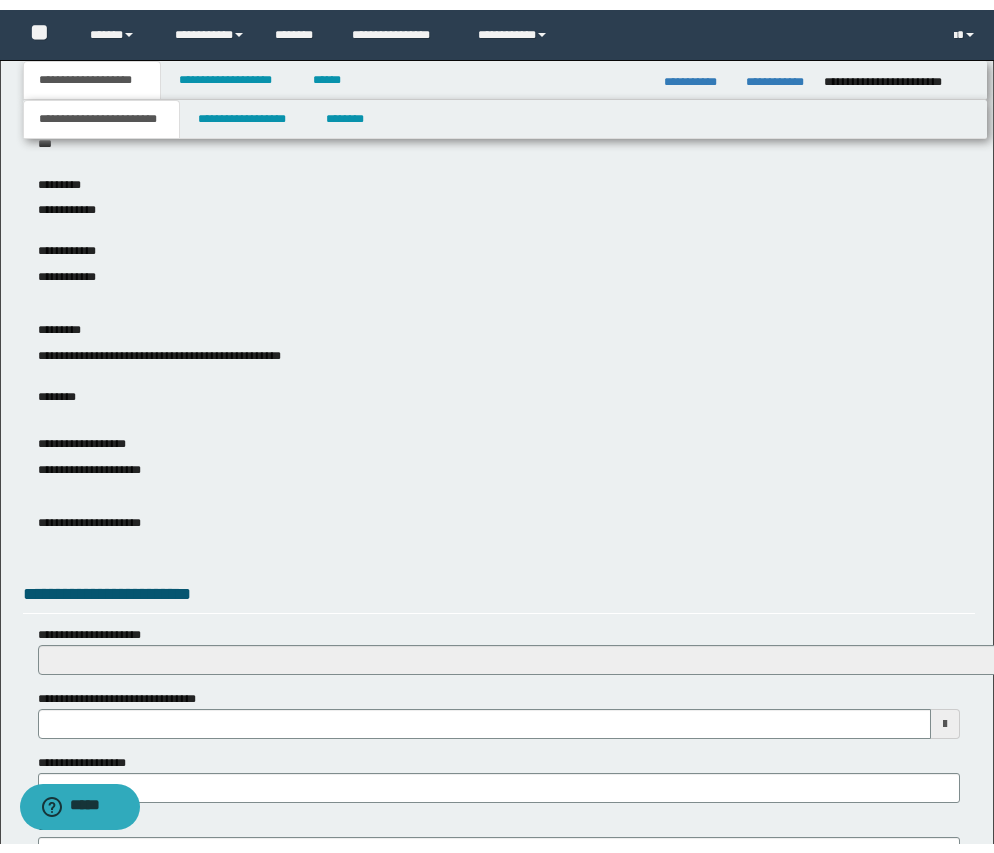 scroll, scrollTop: 0, scrollLeft: 0, axis: both 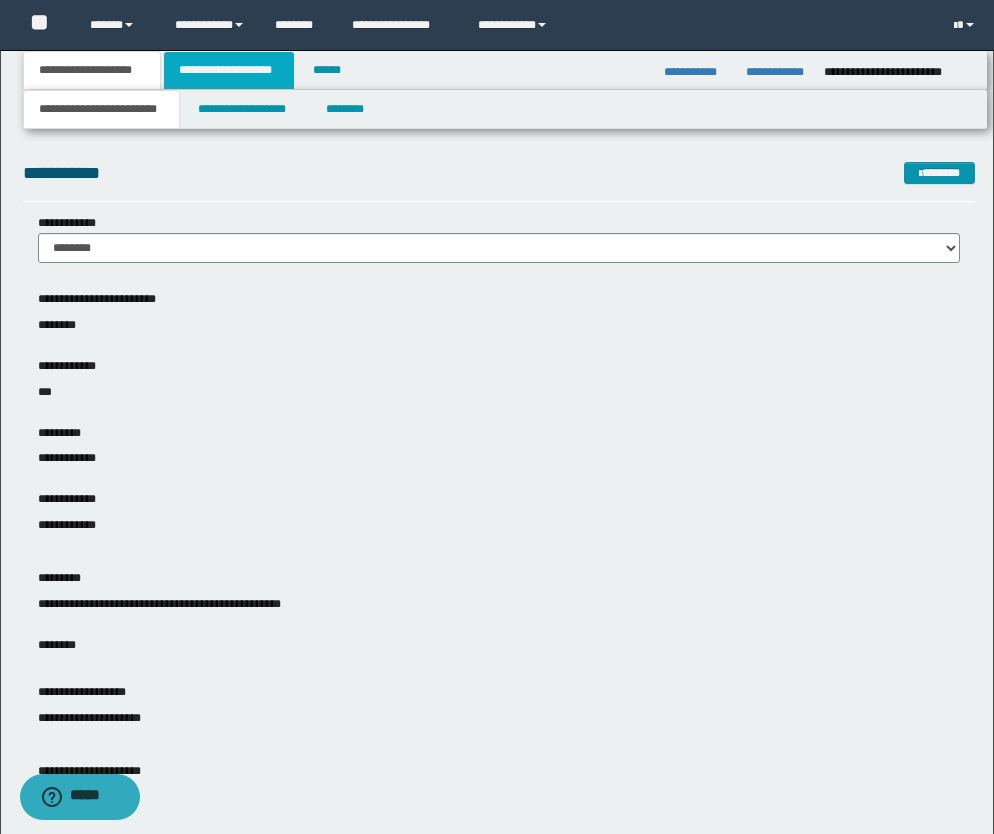 click on "**********" at bounding box center (229, 70) 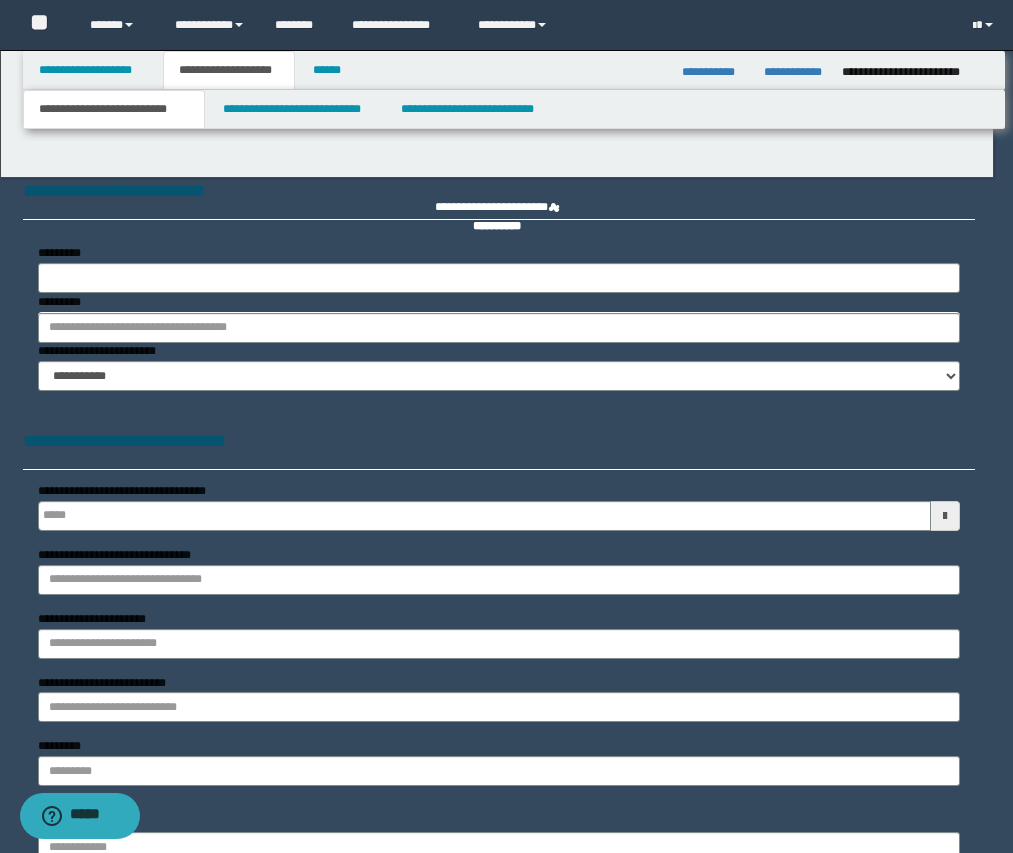 type 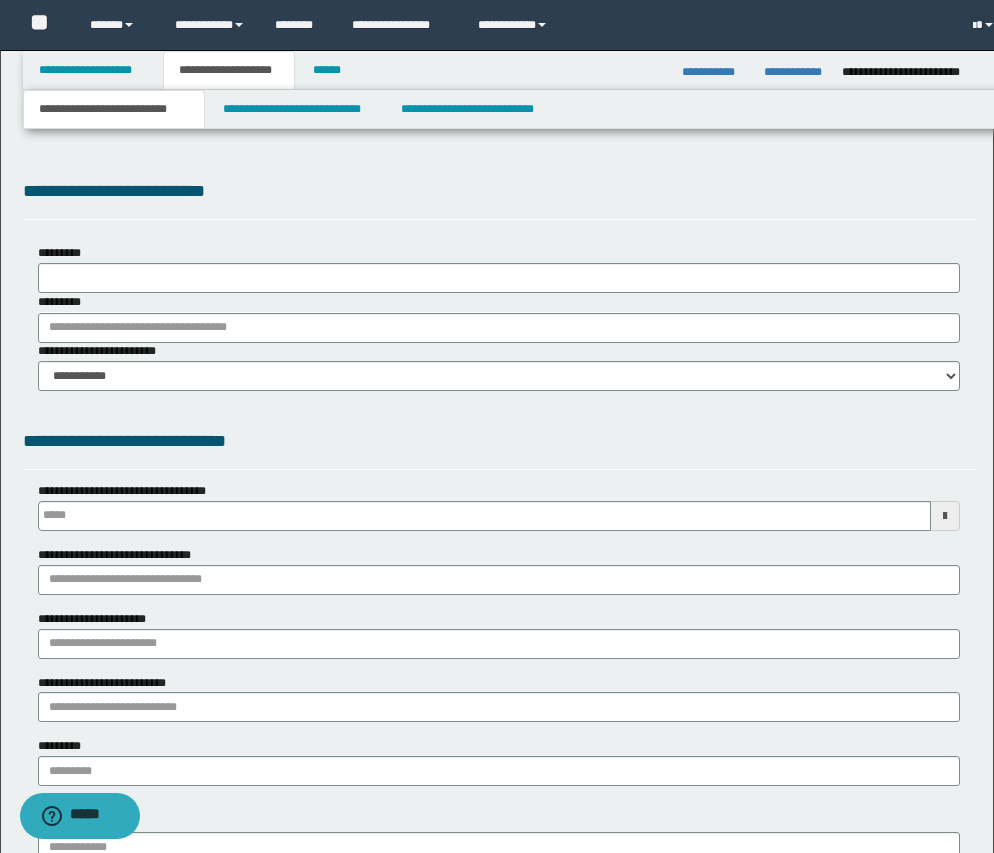 scroll, scrollTop: 0, scrollLeft: 0, axis: both 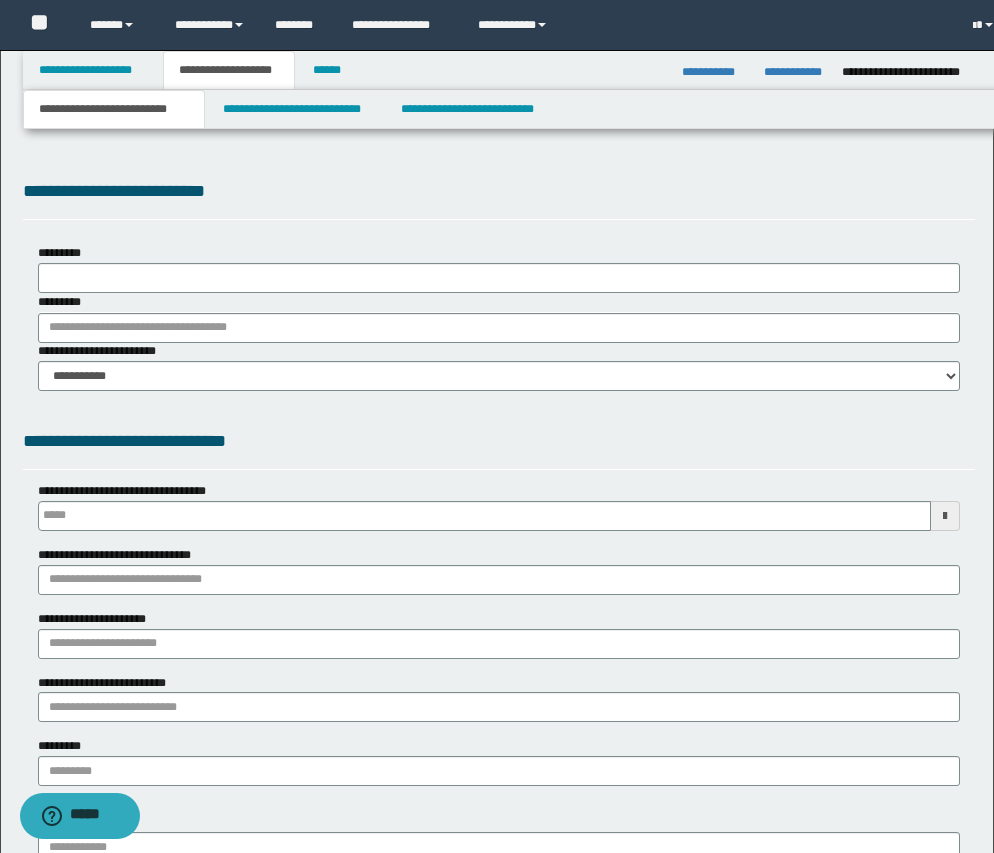 type on "**********" 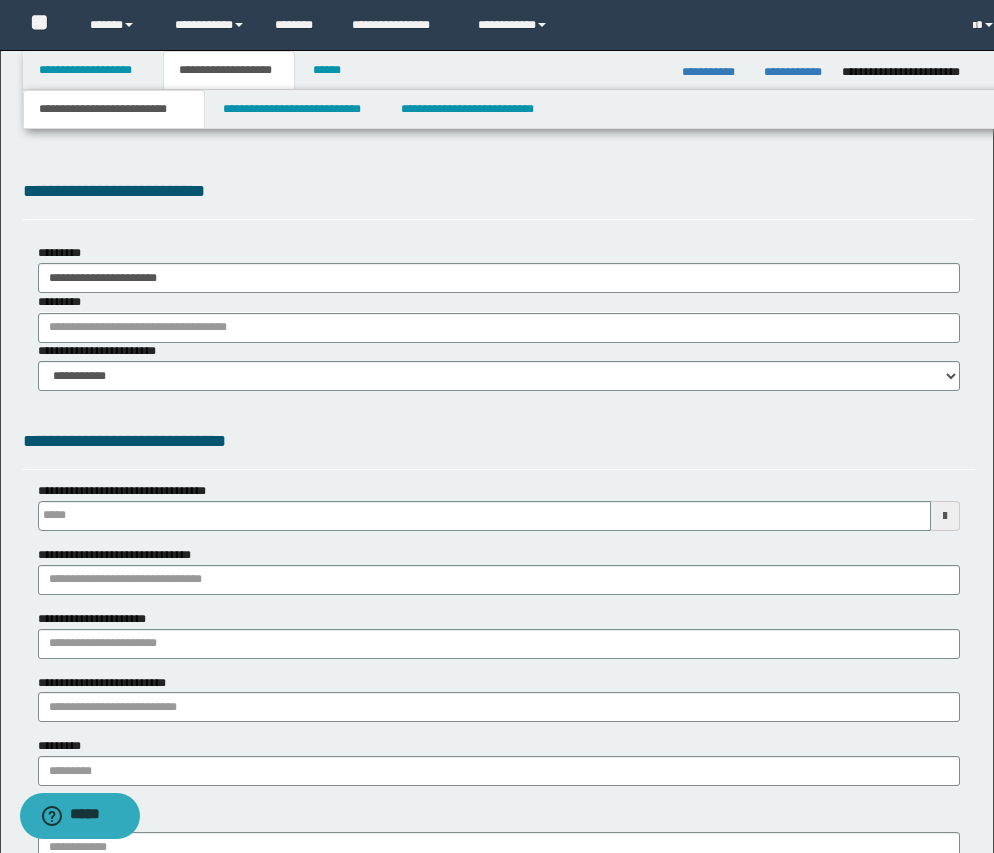select on "*" 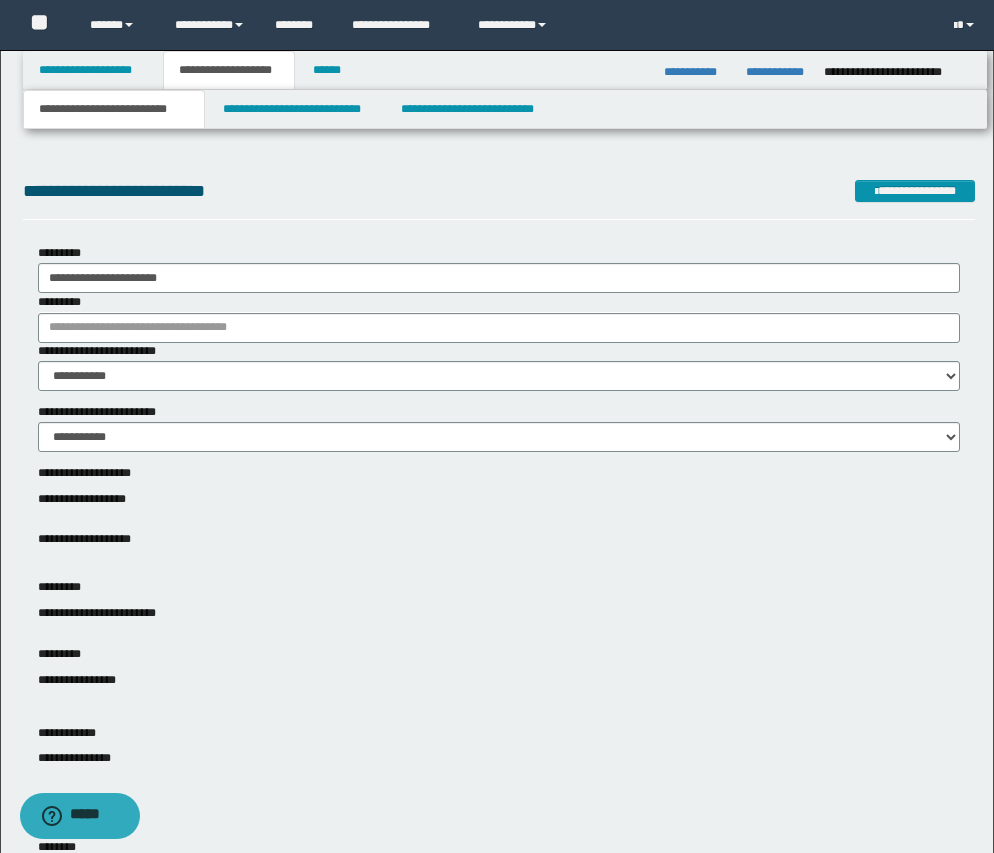 click on "**********" at bounding box center (114, 109) 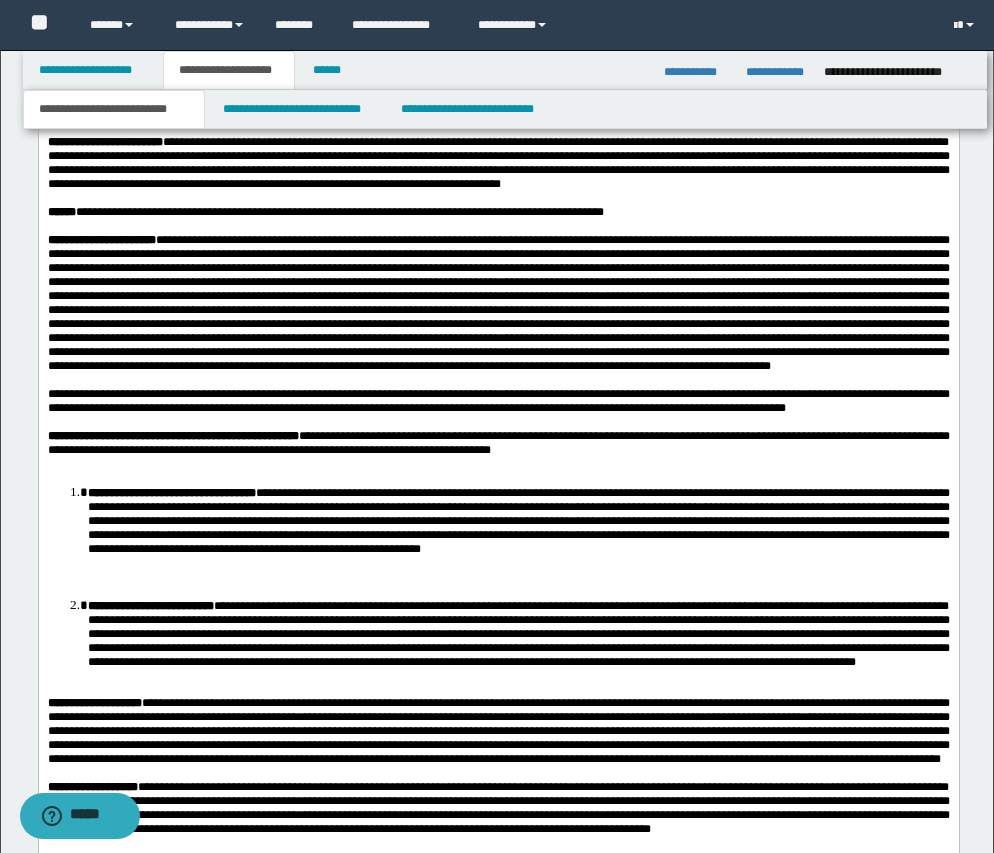scroll, scrollTop: 4125, scrollLeft: 0, axis: vertical 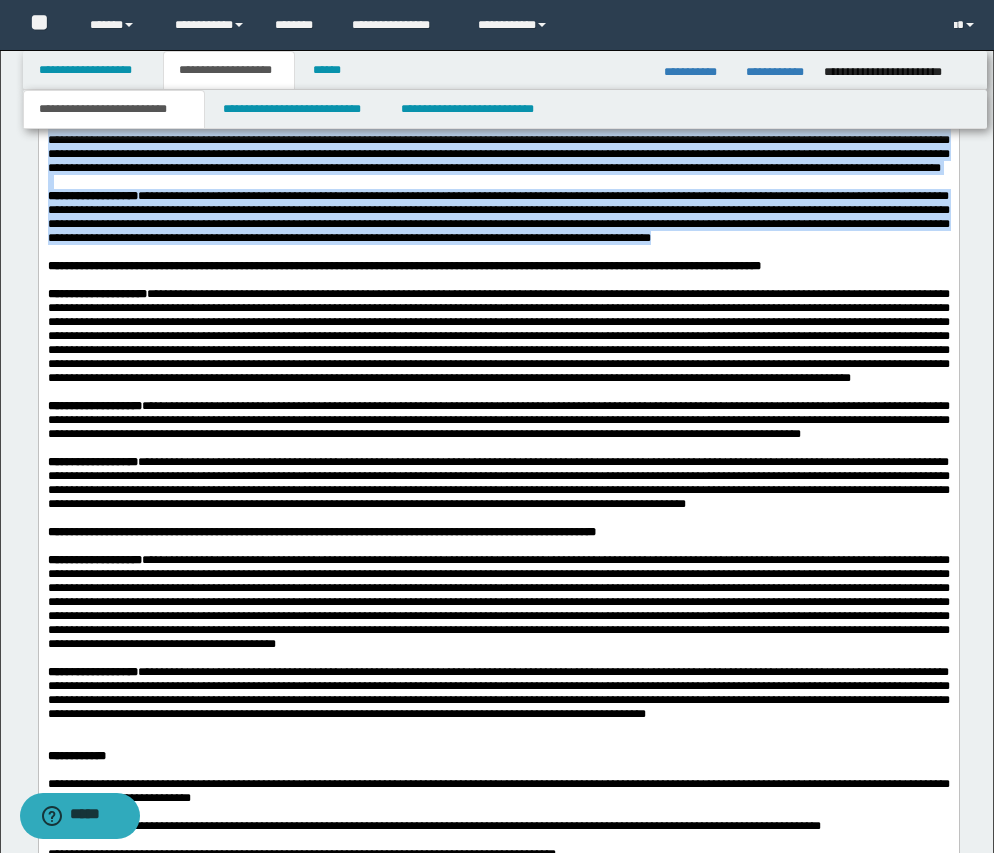 drag, startPoint x: 47, startPoint y: -154, endPoint x: 902, endPoint y: 666, distance: 1184.6624 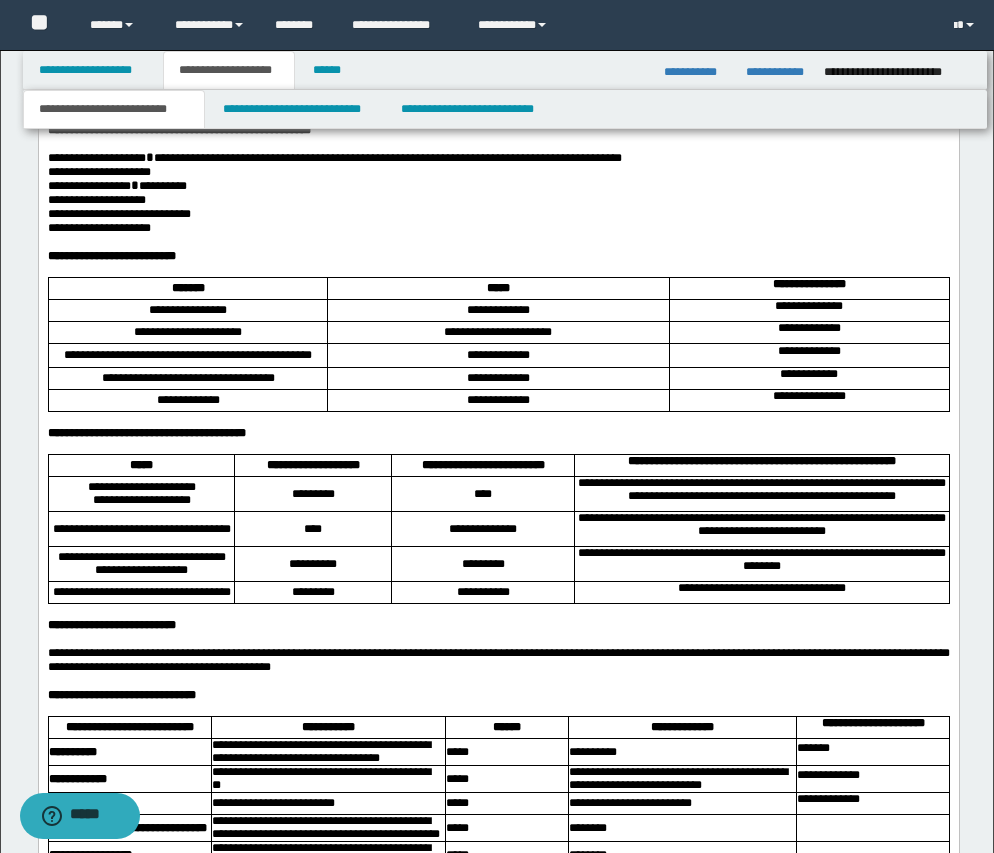 scroll, scrollTop: 2091, scrollLeft: 0, axis: vertical 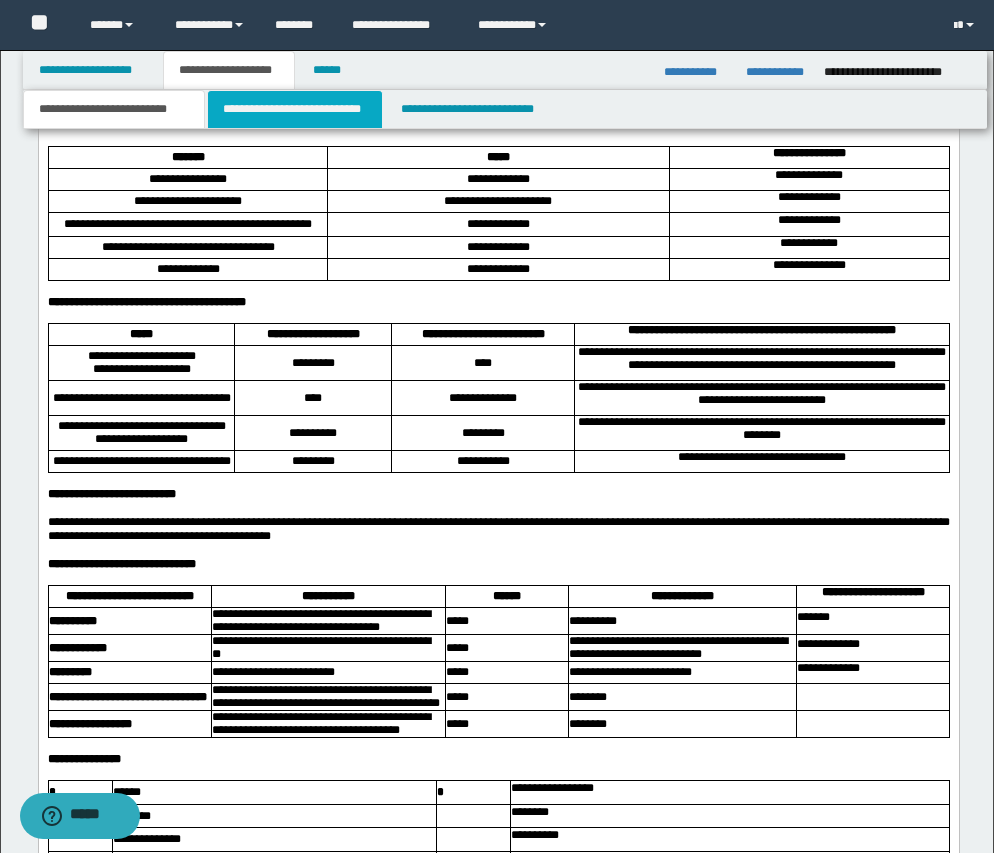 click on "**********" at bounding box center [295, 109] 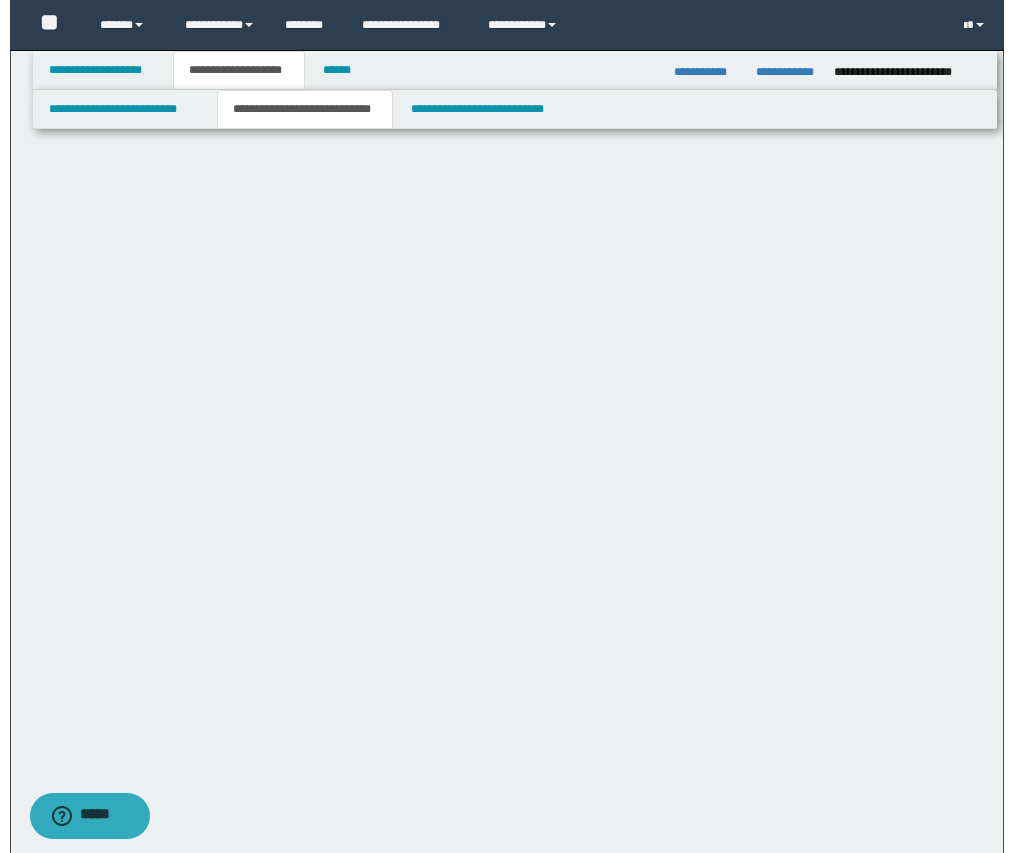 scroll, scrollTop: 0, scrollLeft: 0, axis: both 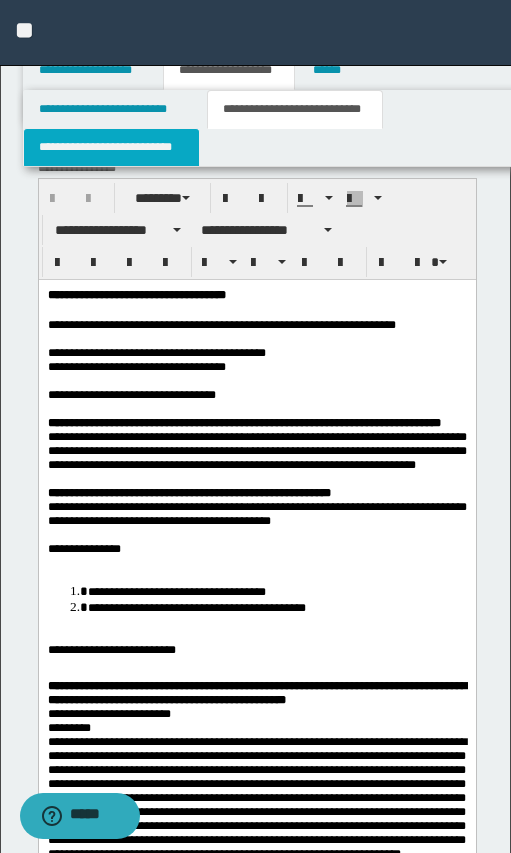 click on "**********" at bounding box center (112, 147) 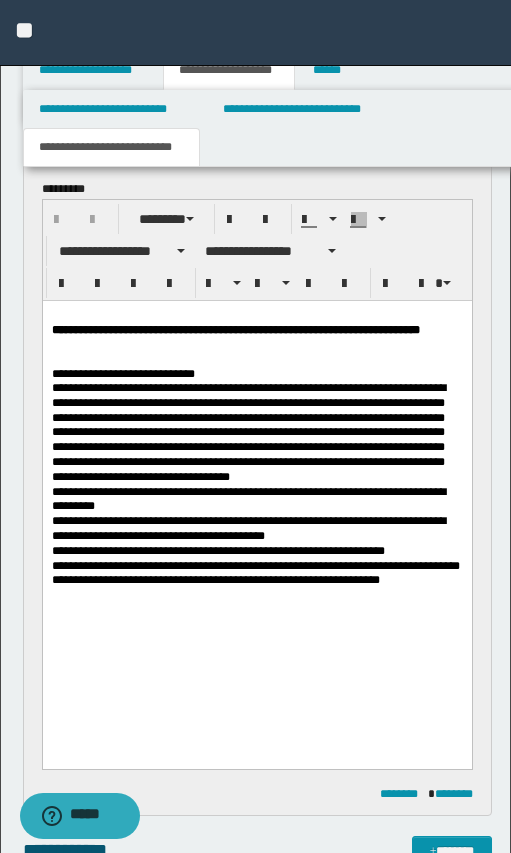 scroll, scrollTop: 1750, scrollLeft: 0, axis: vertical 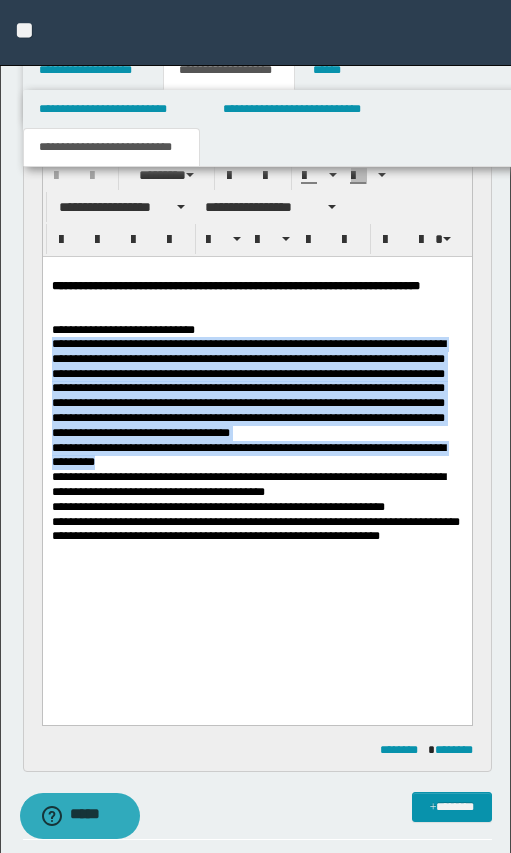 drag, startPoint x: 53, startPoint y: 369, endPoint x: 361, endPoint y: 496, distance: 333.15613 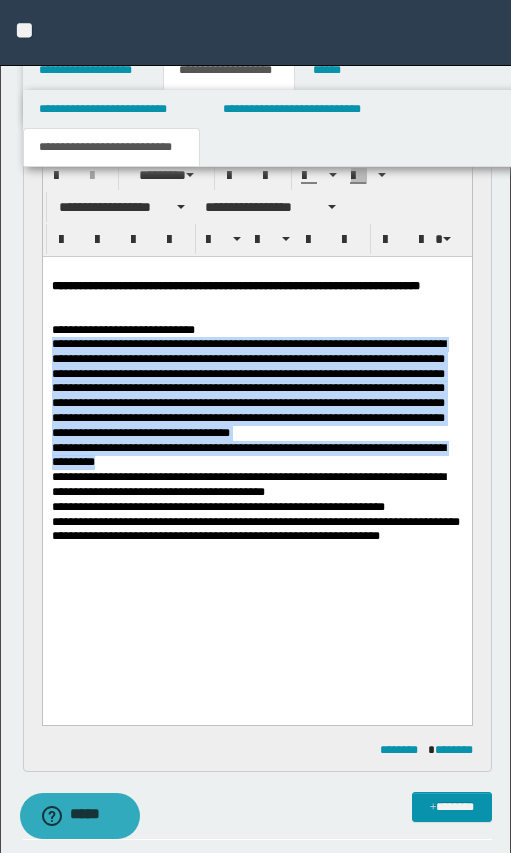 click at bounding box center [256, 314] 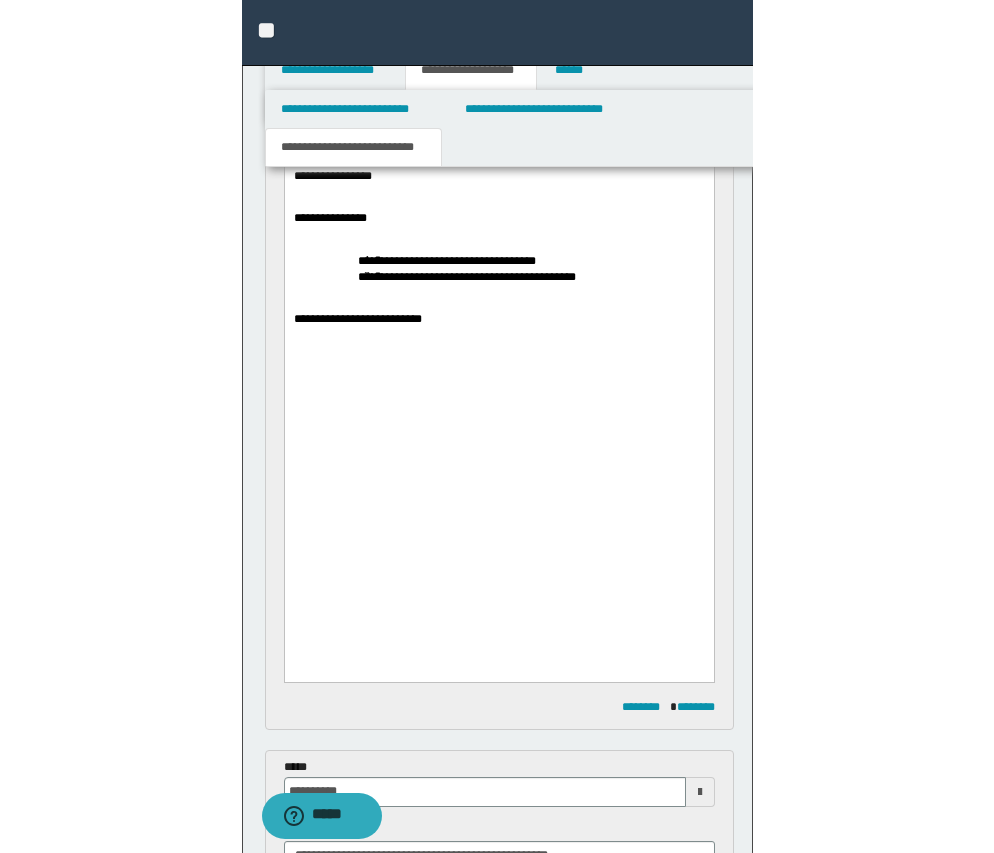 scroll, scrollTop: 968, scrollLeft: 0, axis: vertical 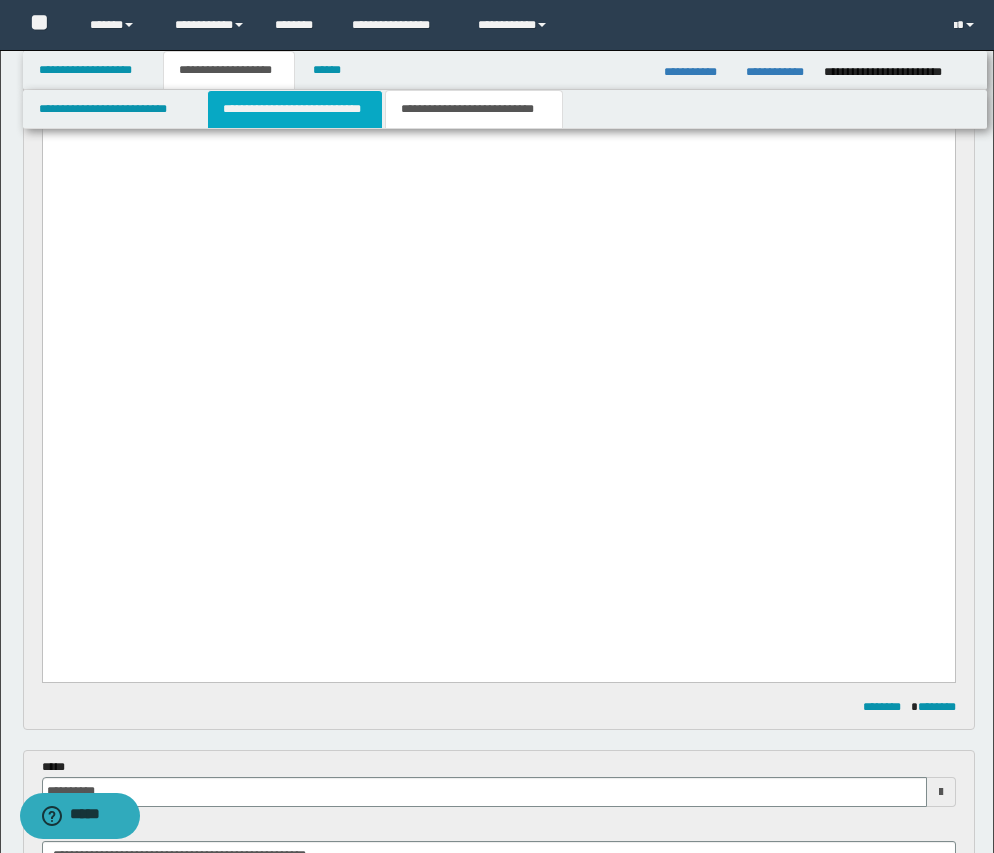 click on "**********" at bounding box center (295, 109) 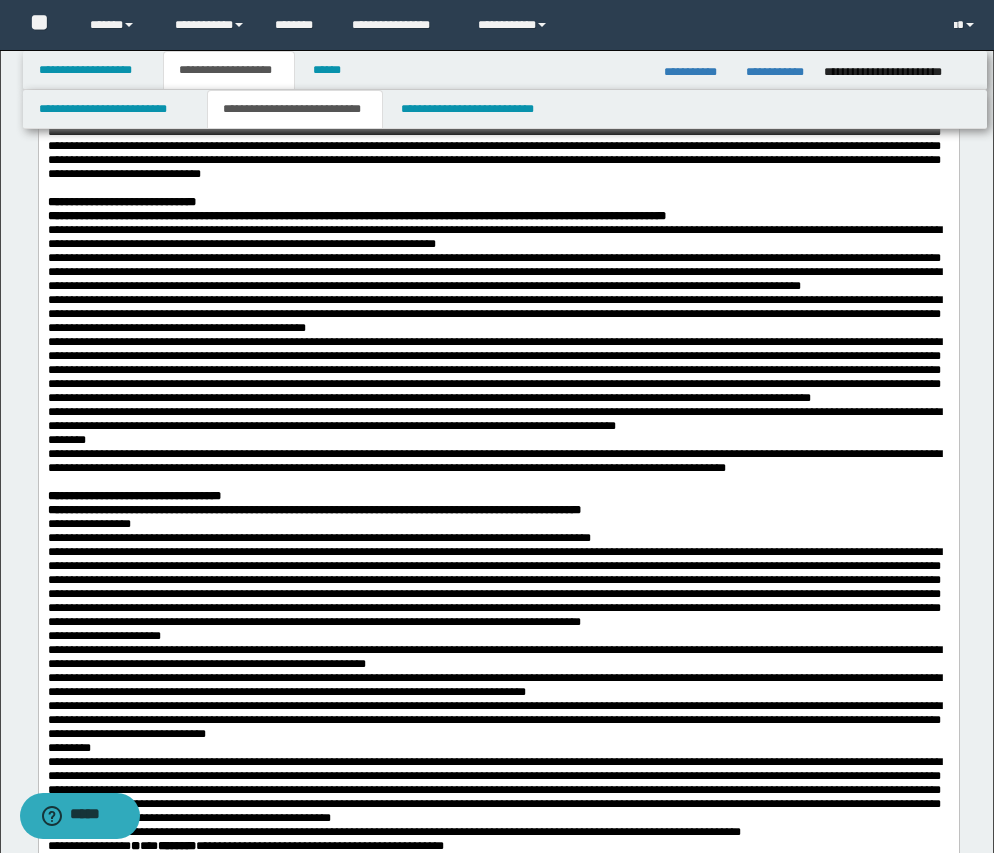 scroll, scrollTop: 593, scrollLeft: 0, axis: vertical 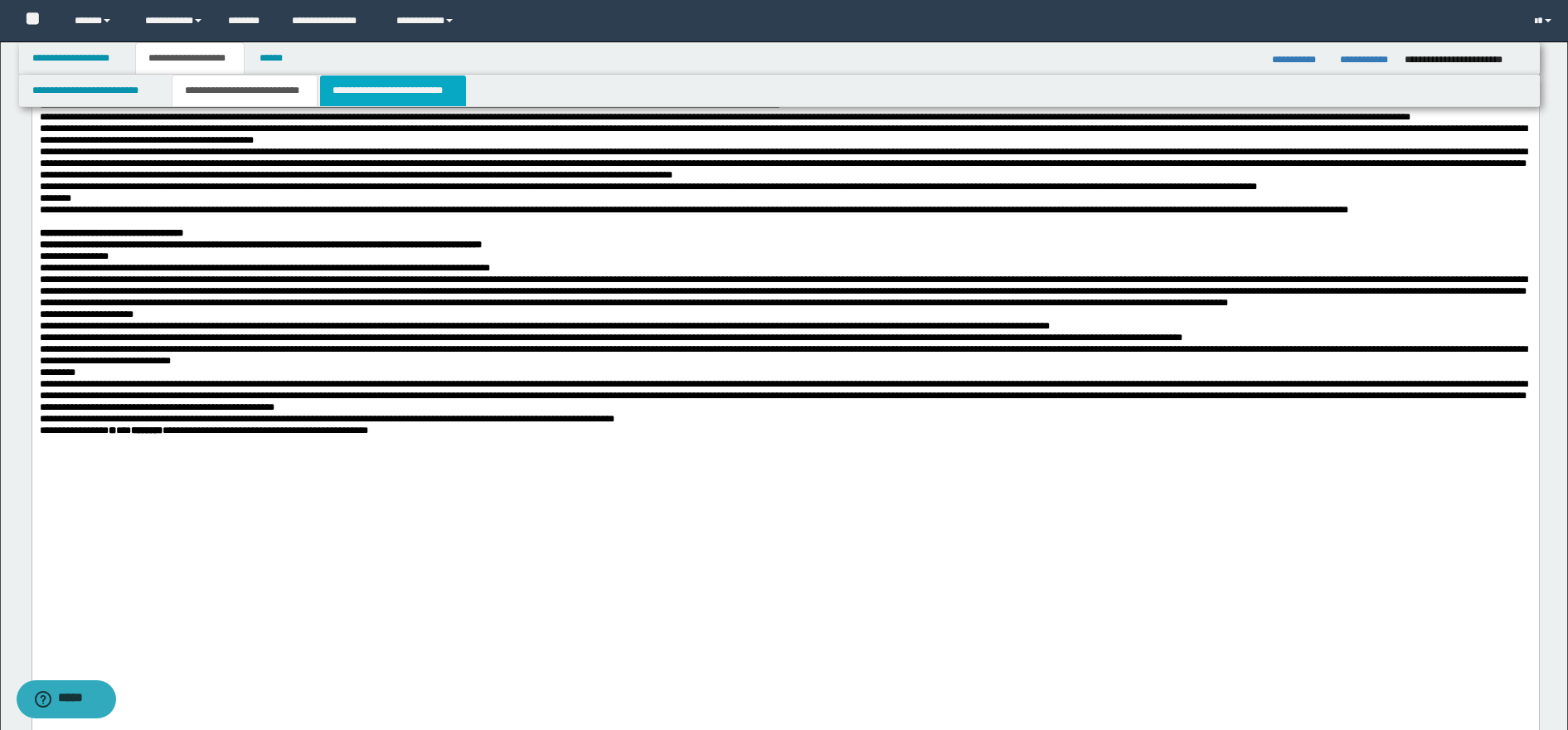 click on "**********" at bounding box center [393, 90] 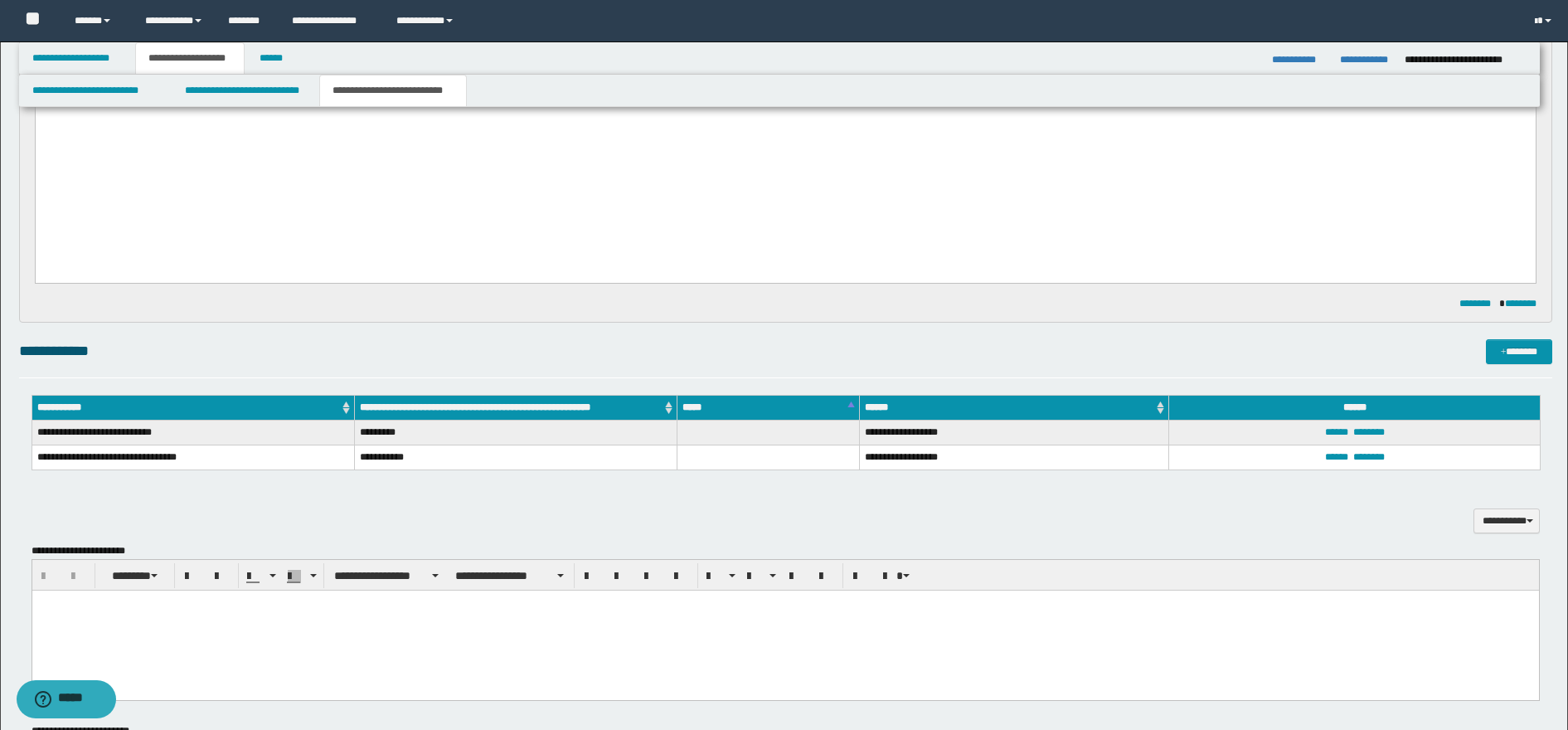 scroll, scrollTop: 1840, scrollLeft: 0, axis: vertical 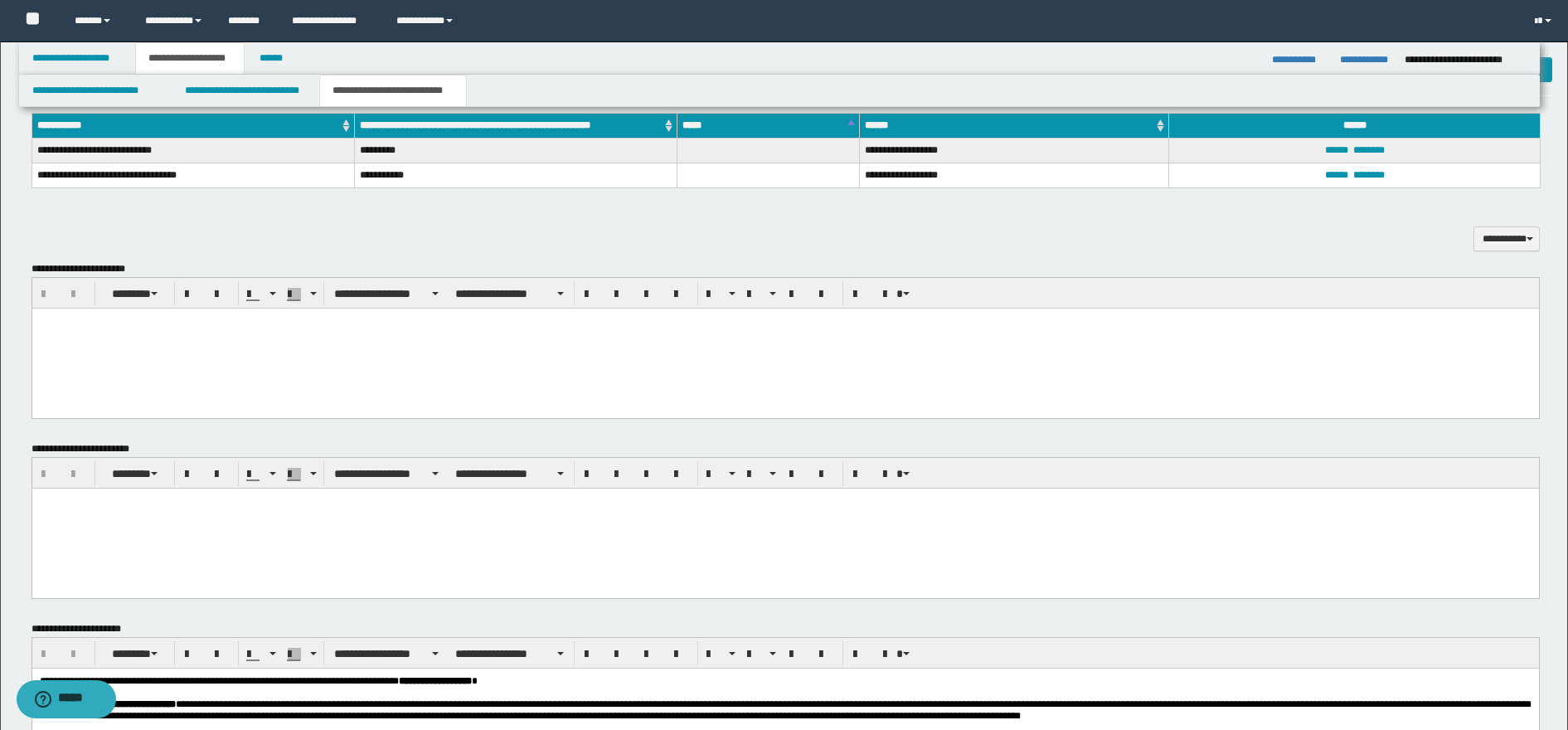 click at bounding box center [784, 341] 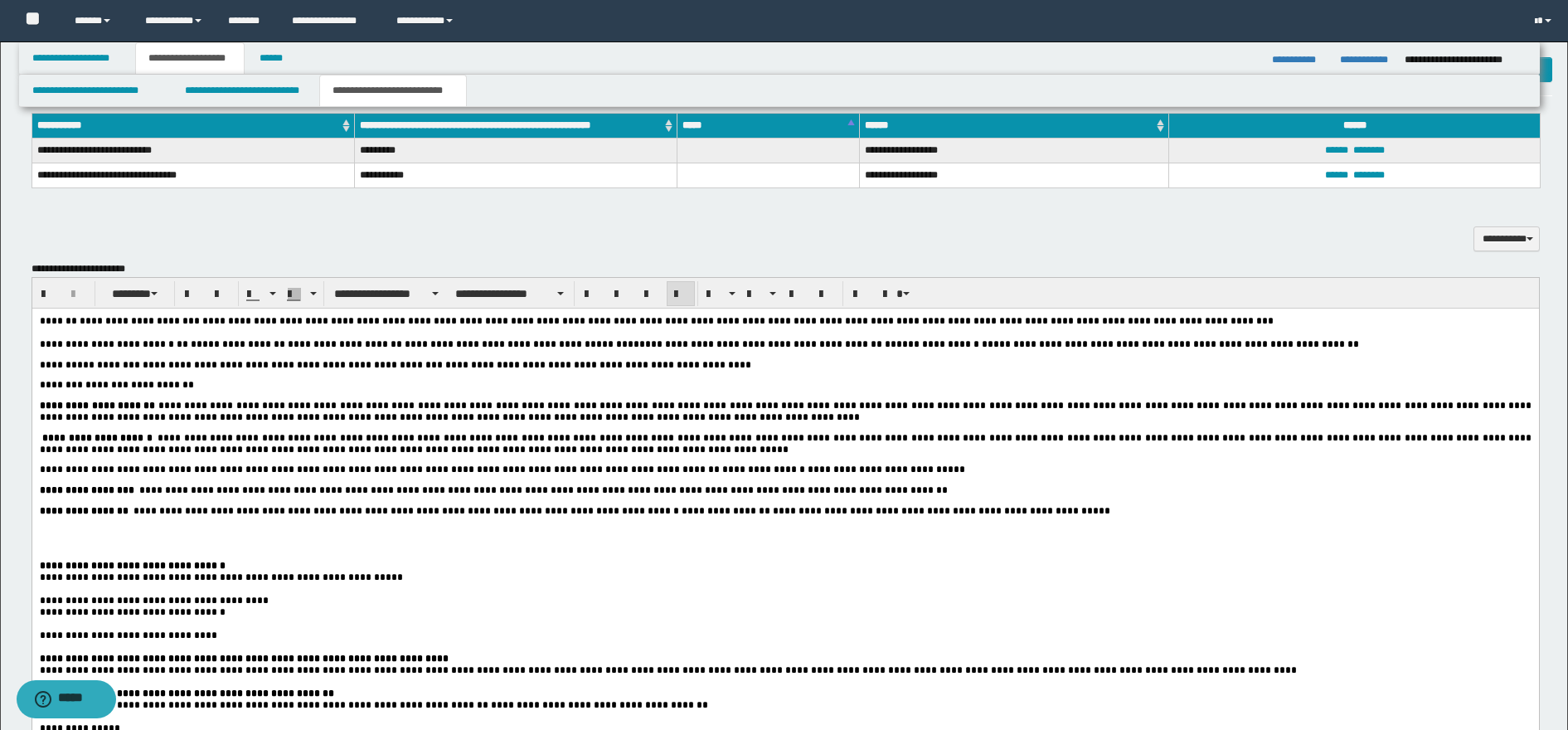 click at bounding box center [784, 542] 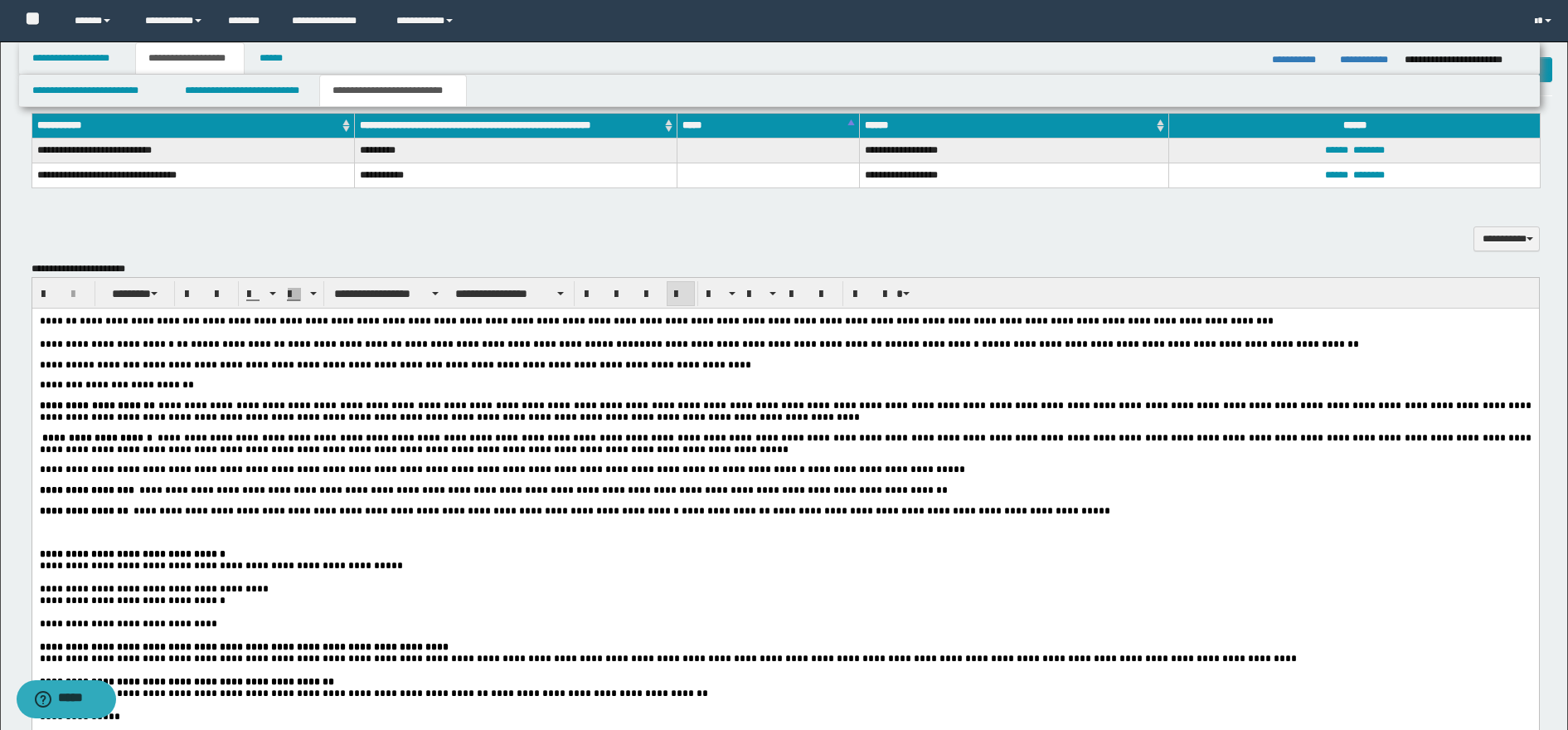 click on "**********" at bounding box center [98, 437] 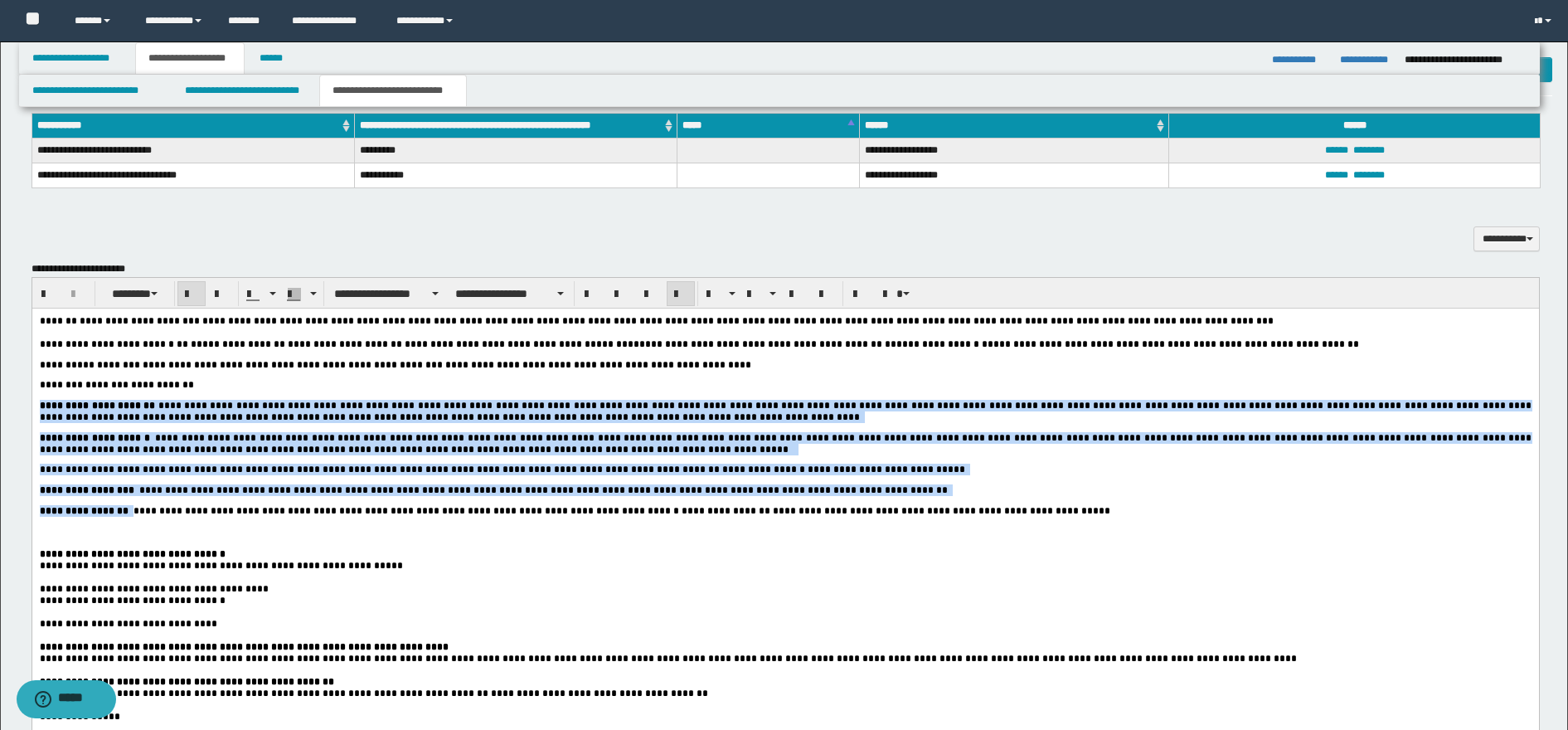 drag, startPoint x: 40, startPoint y: 420, endPoint x: 129, endPoint y: 535, distance: 145.4166 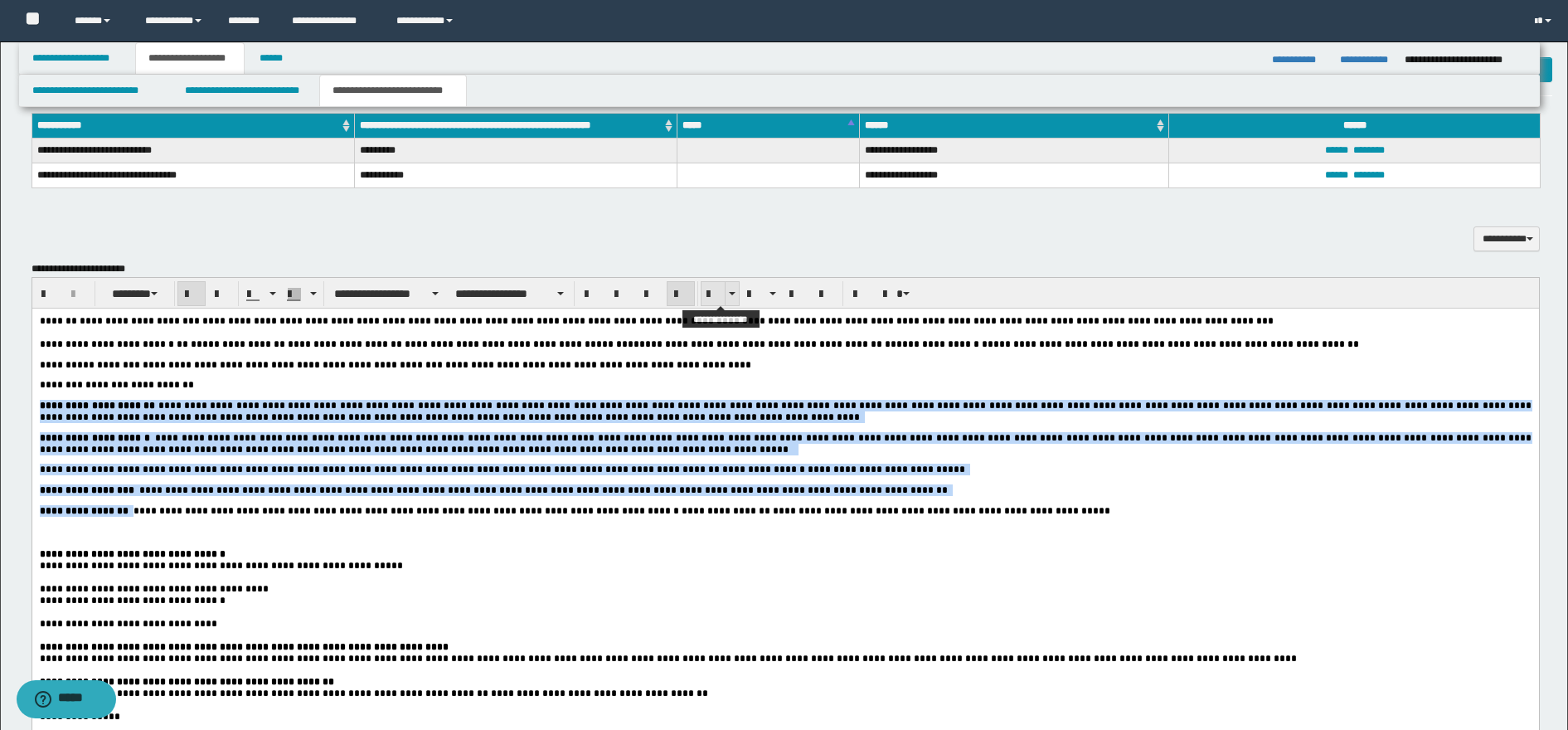 click at bounding box center [713, 294] 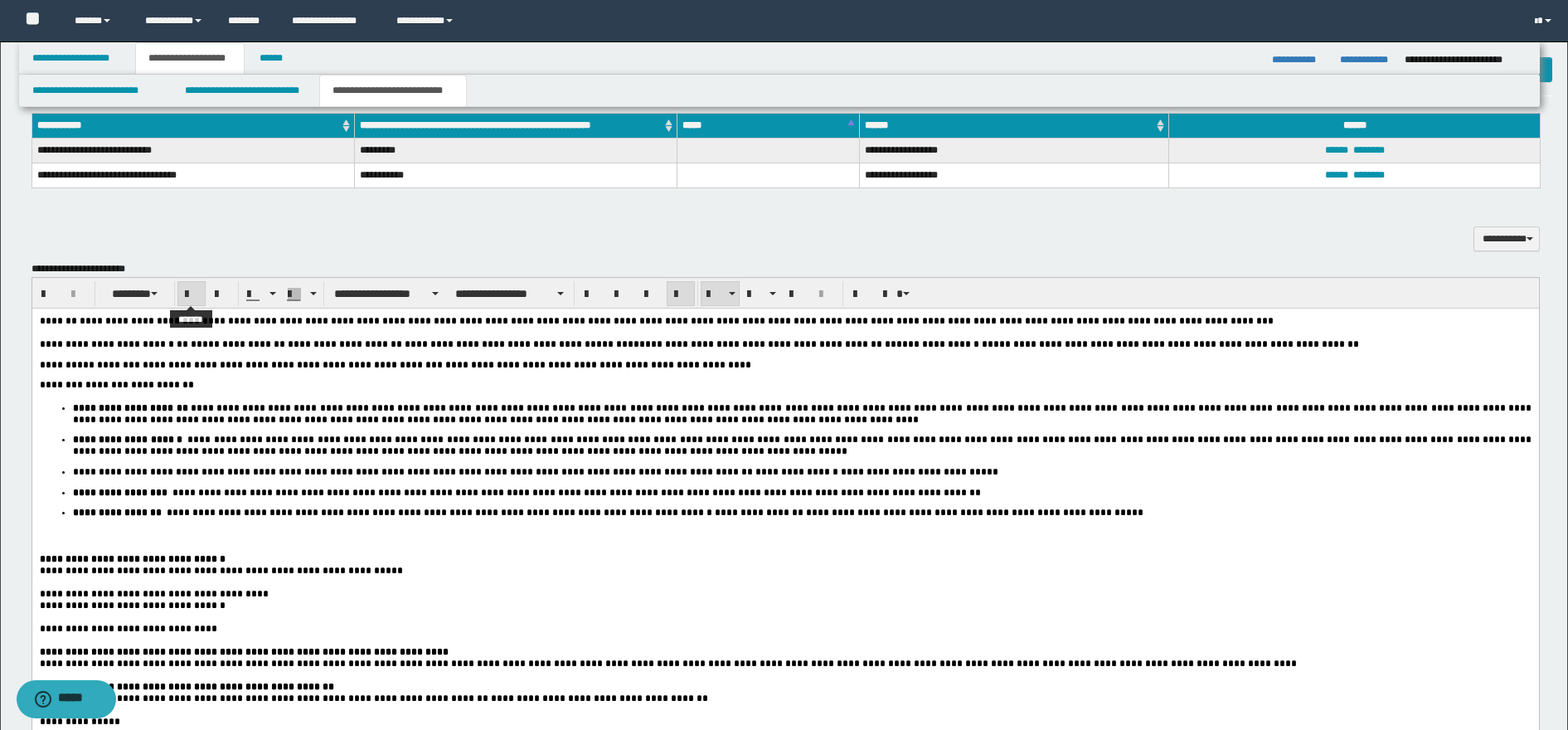 click at bounding box center [192, 294] 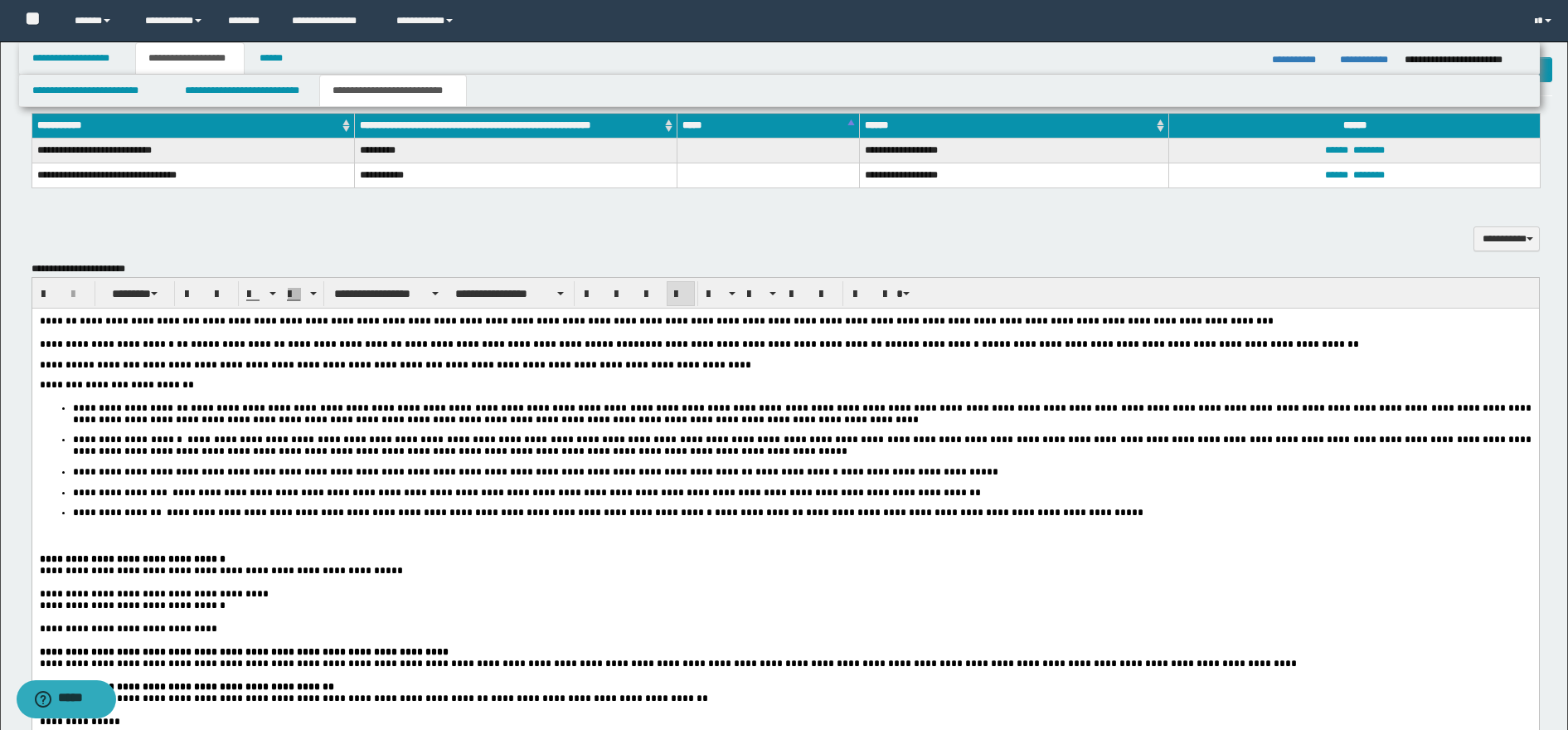 click at bounding box center [784, 547] 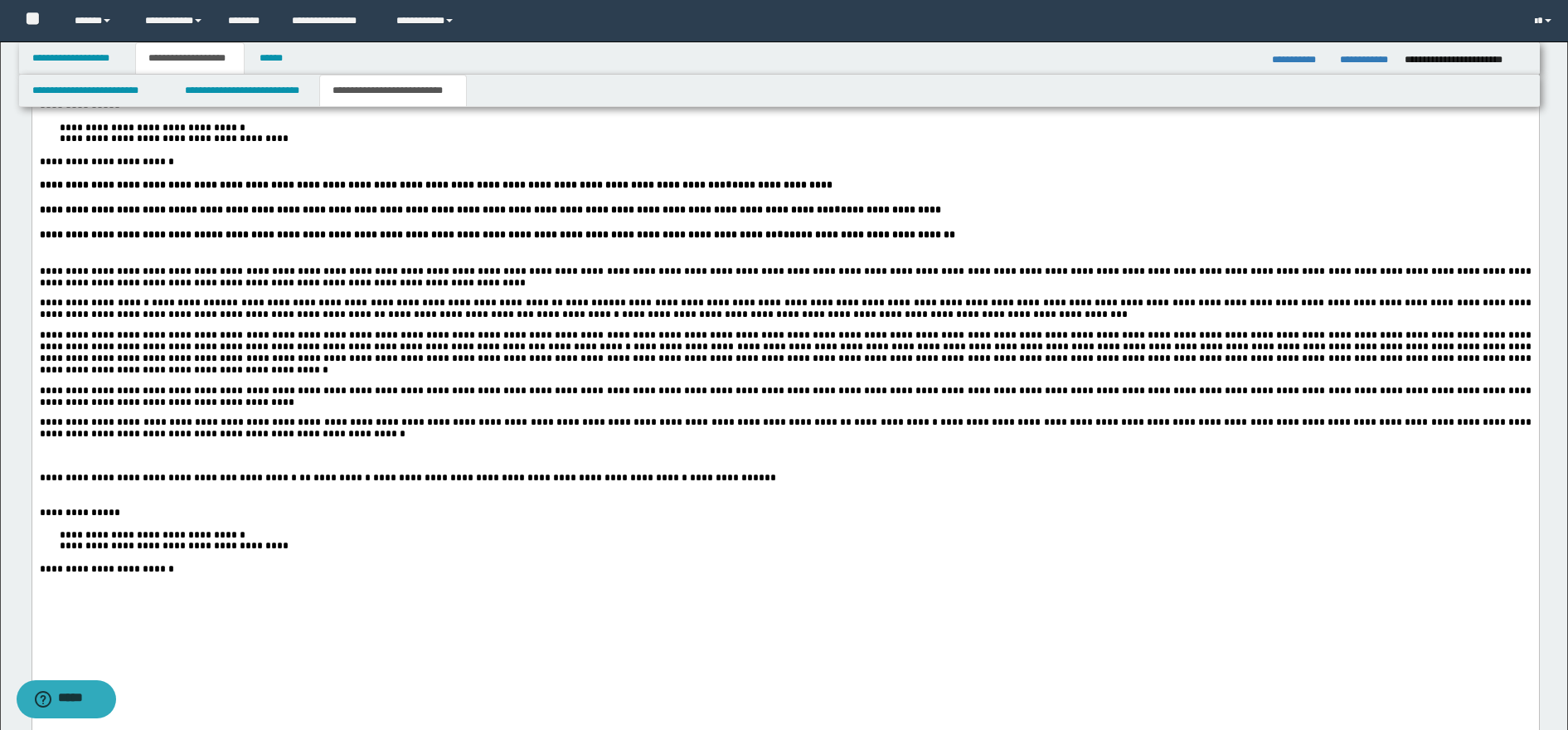 scroll, scrollTop: 2462, scrollLeft: 0, axis: vertical 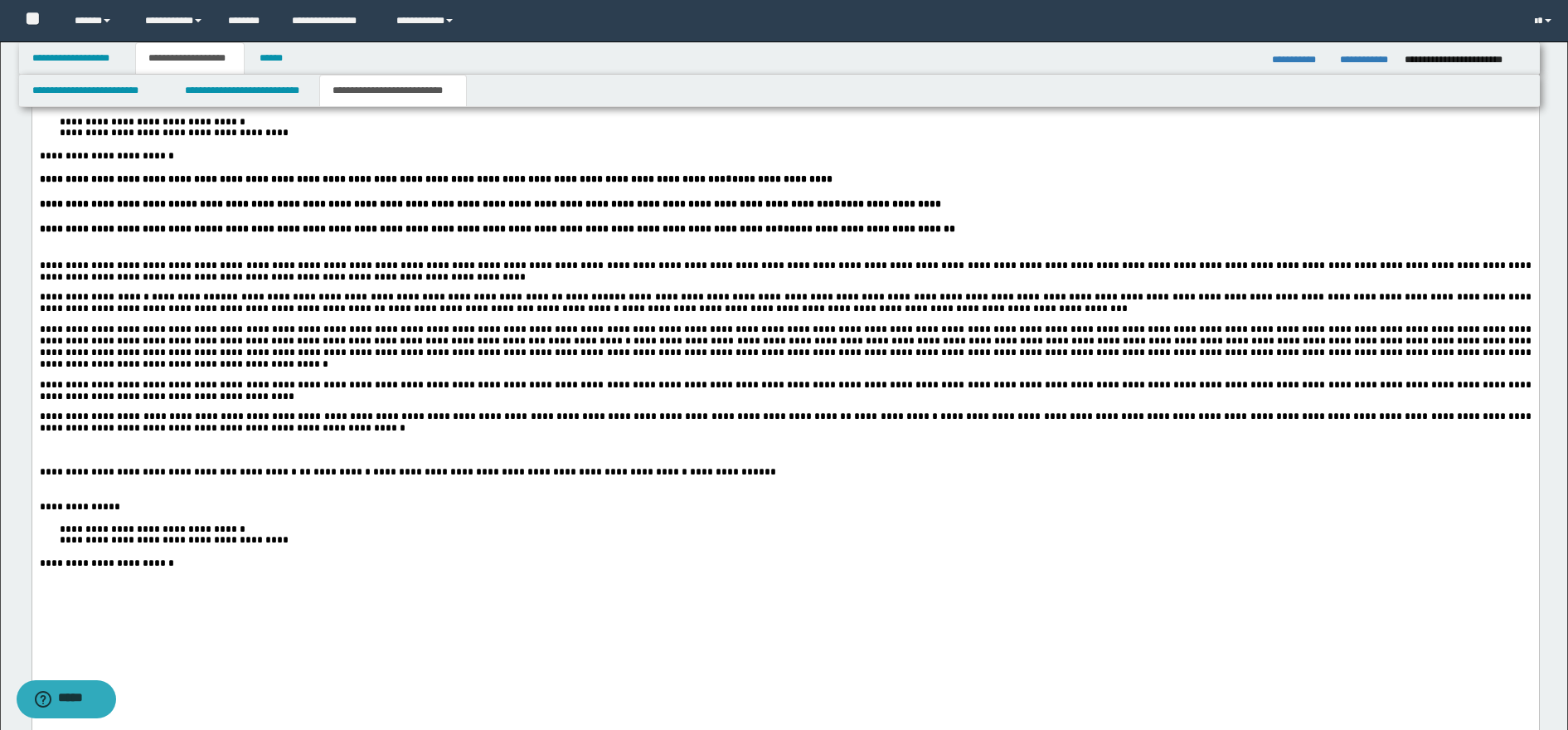 click on "***" at bounding box center [227, 472] 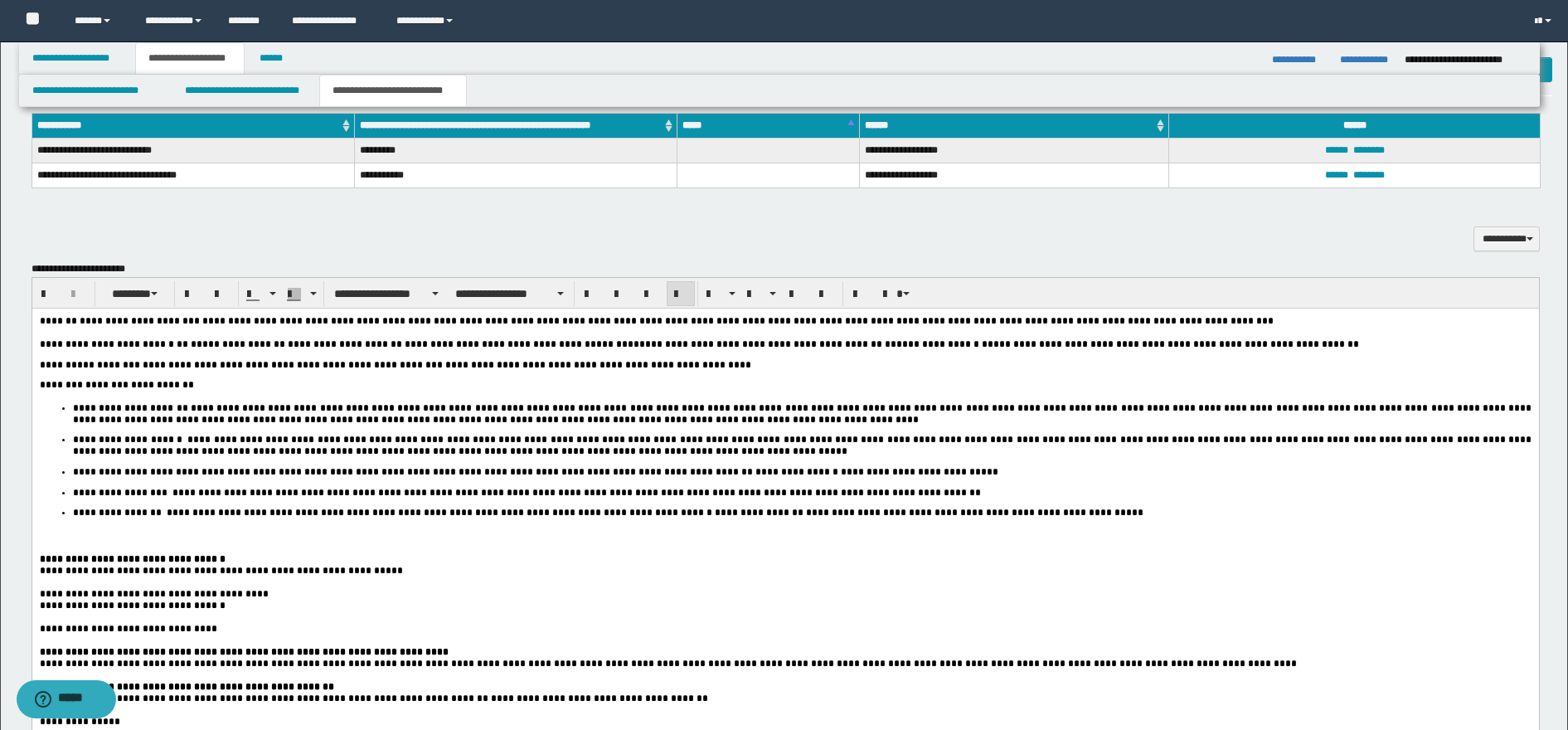 scroll, scrollTop: 1736, scrollLeft: 0, axis: vertical 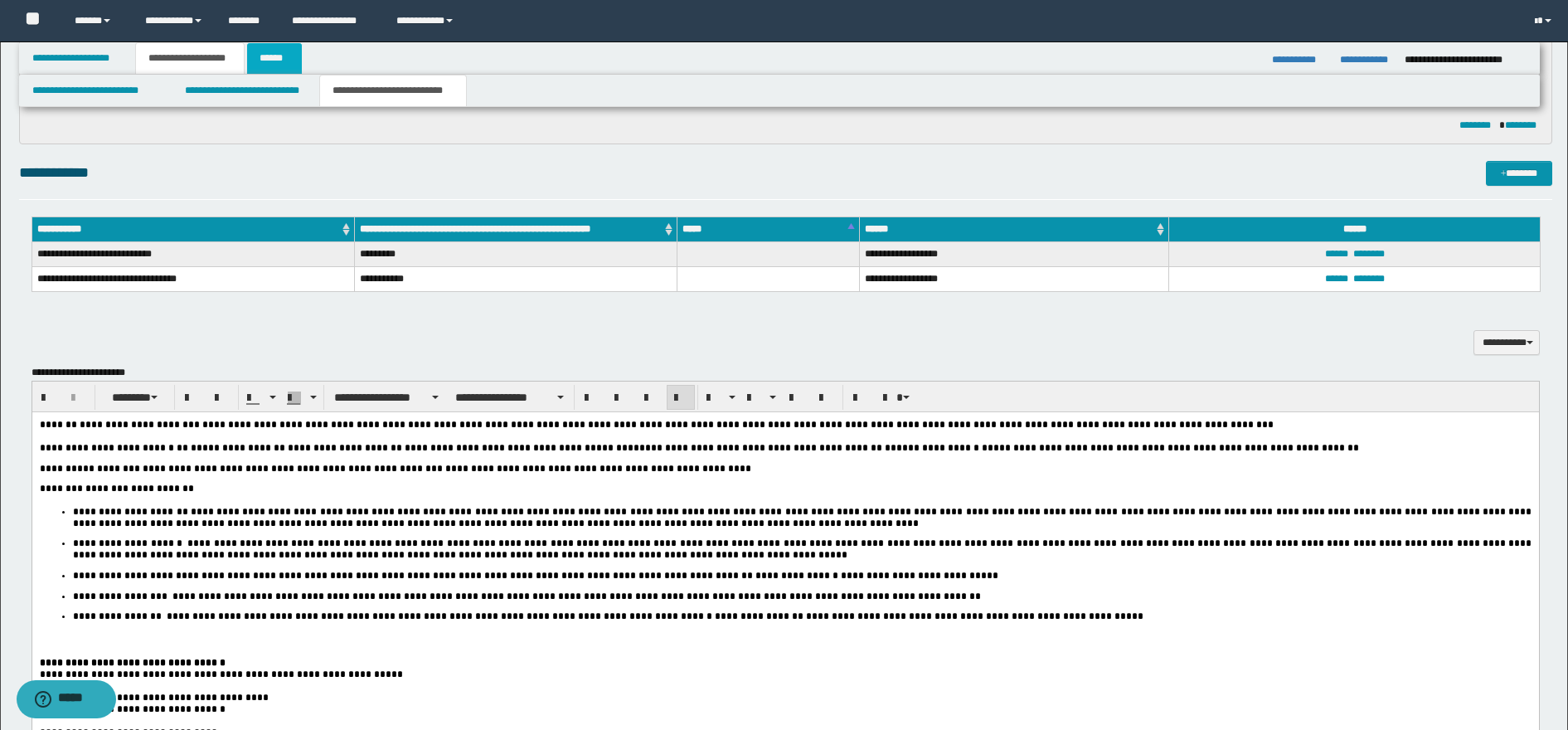 click on "******" at bounding box center (274, 58) 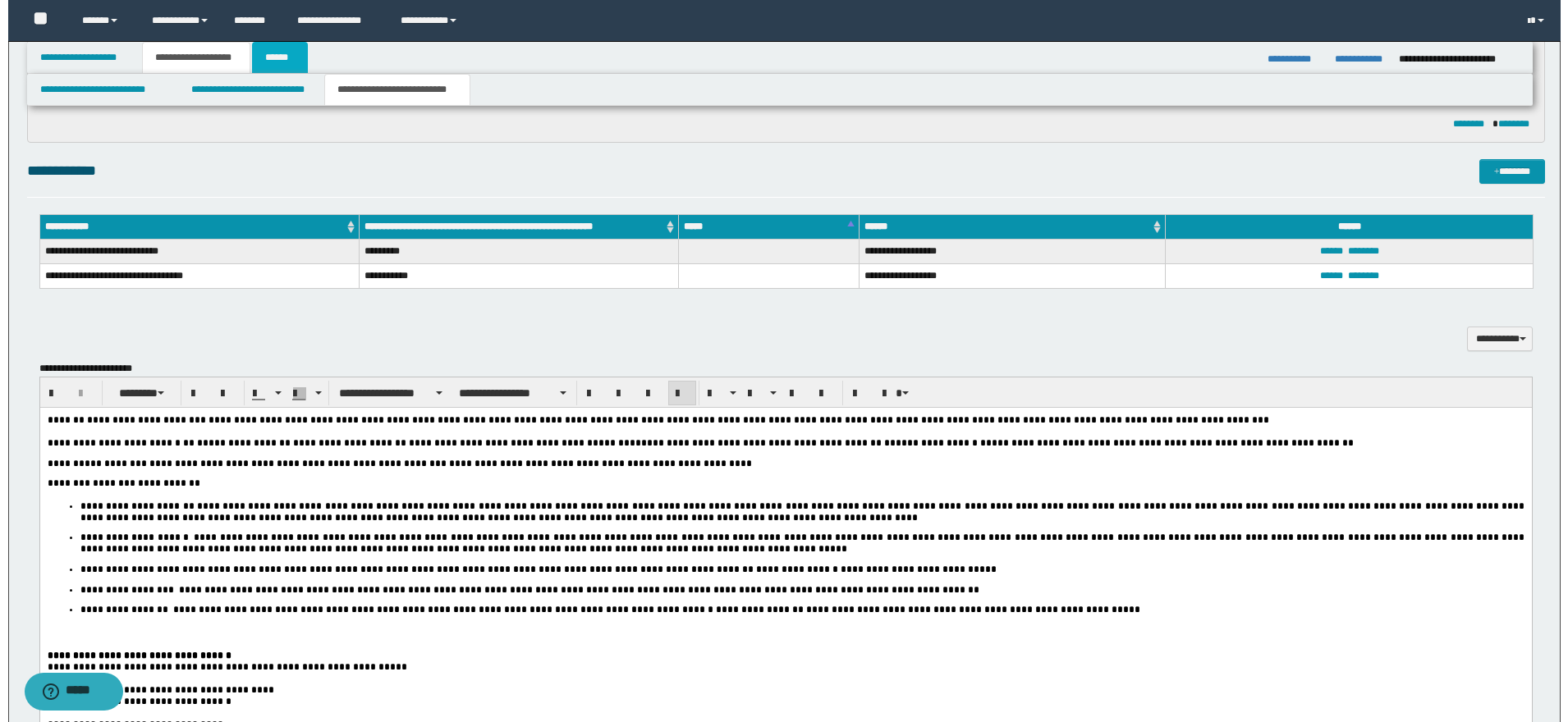 scroll, scrollTop: 0, scrollLeft: 0, axis: both 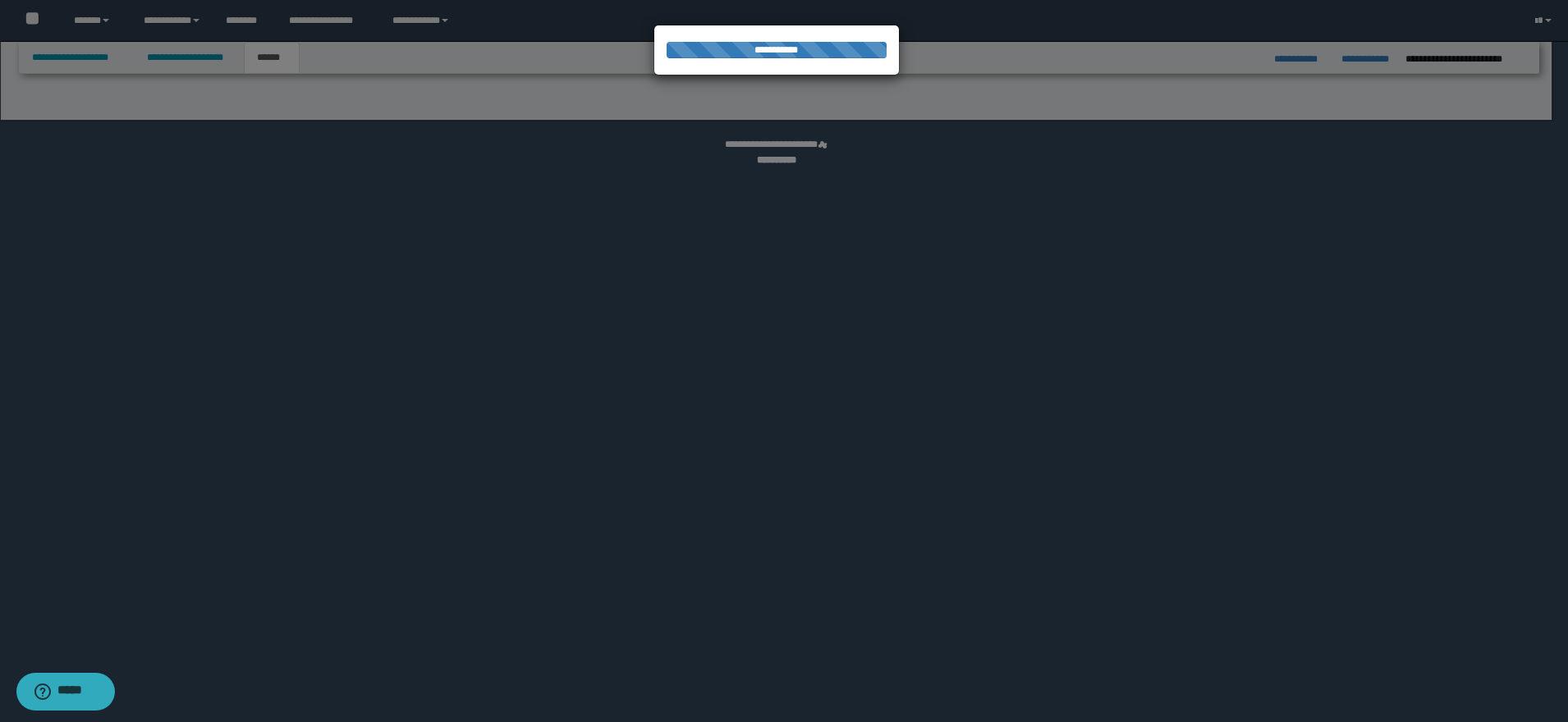 select on "*" 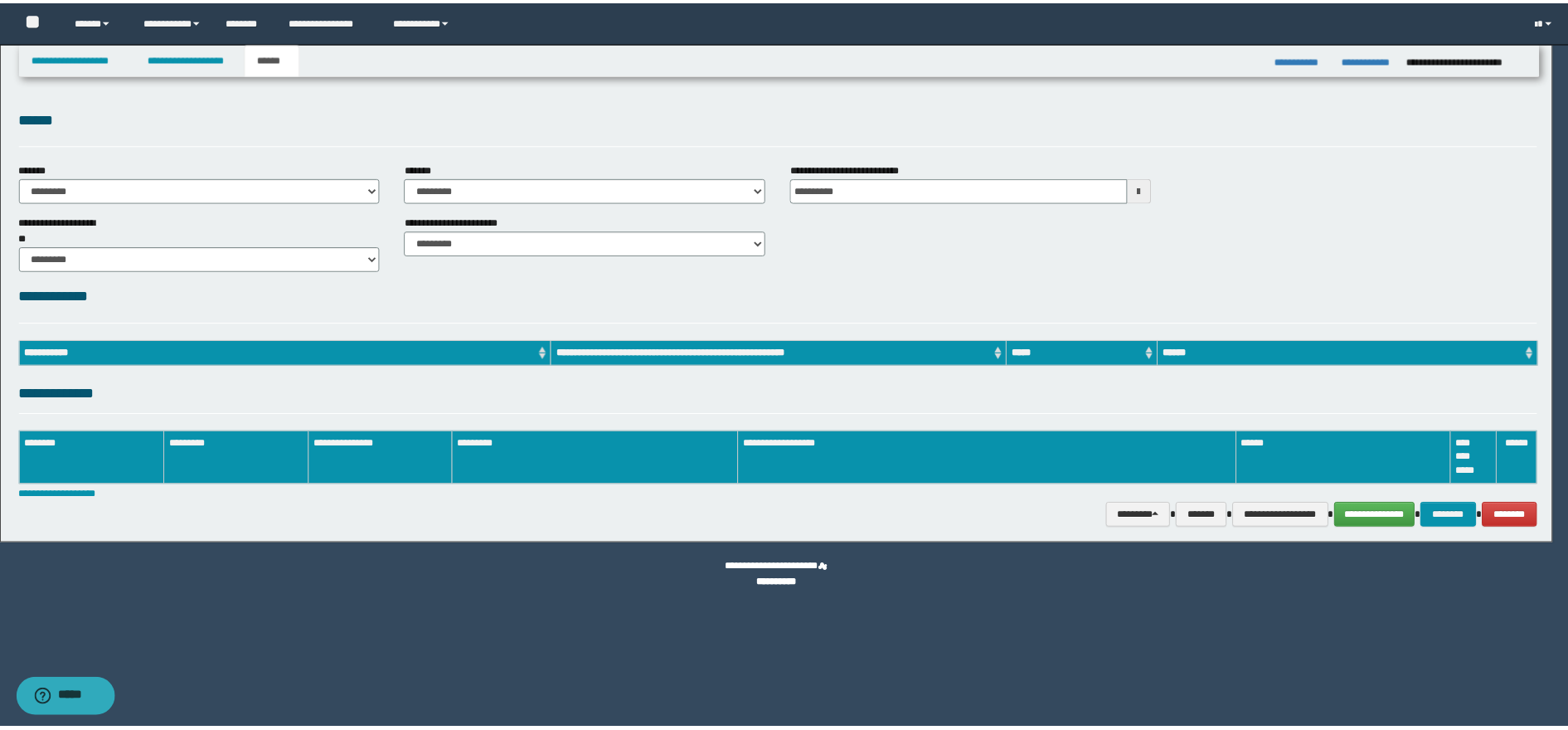 scroll, scrollTop: 0, scrollLeft: 0, axis: both 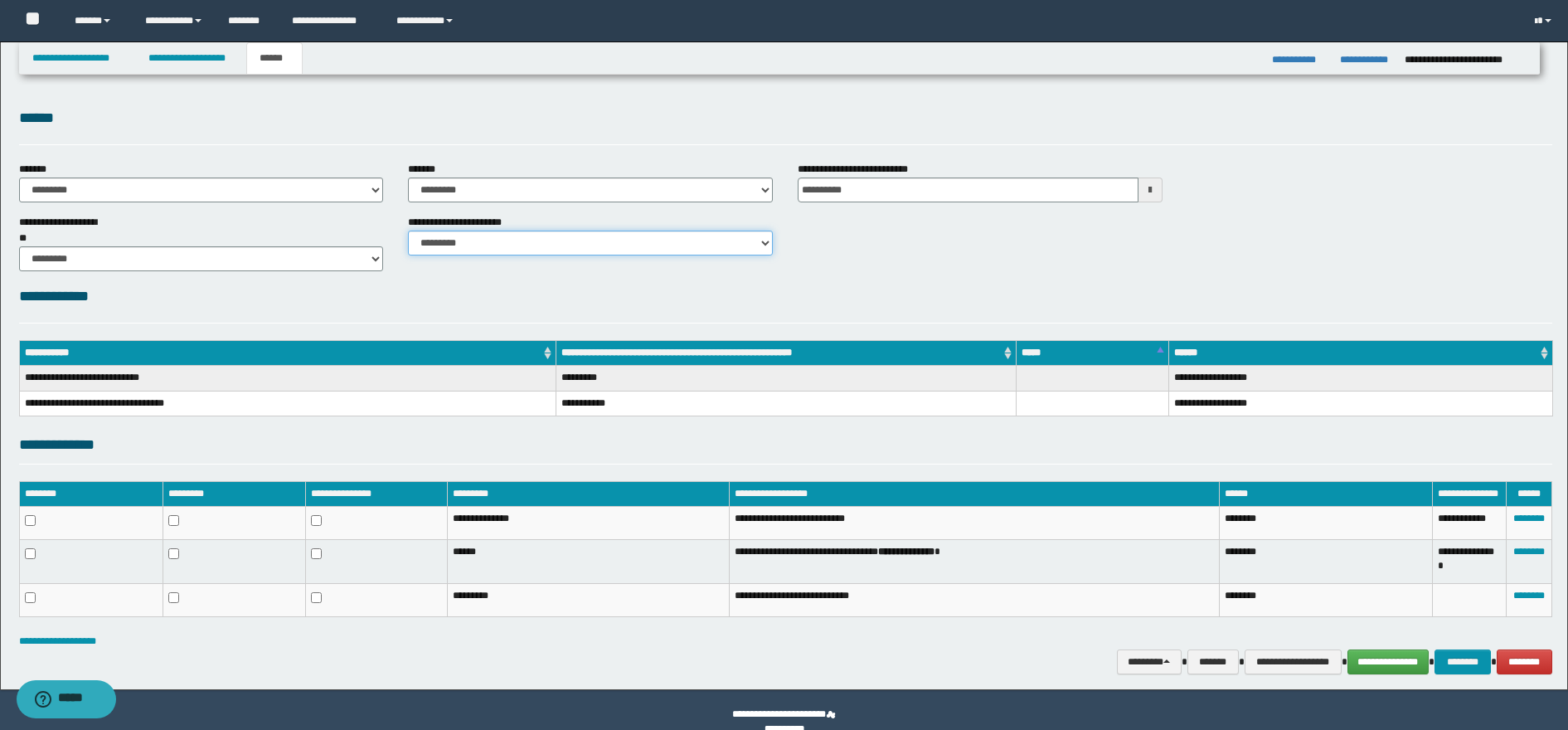 drag, startPoint x: 765, startPoint y: 246, endPoint x: 759, endPoint y: 255, distance: 10.816654 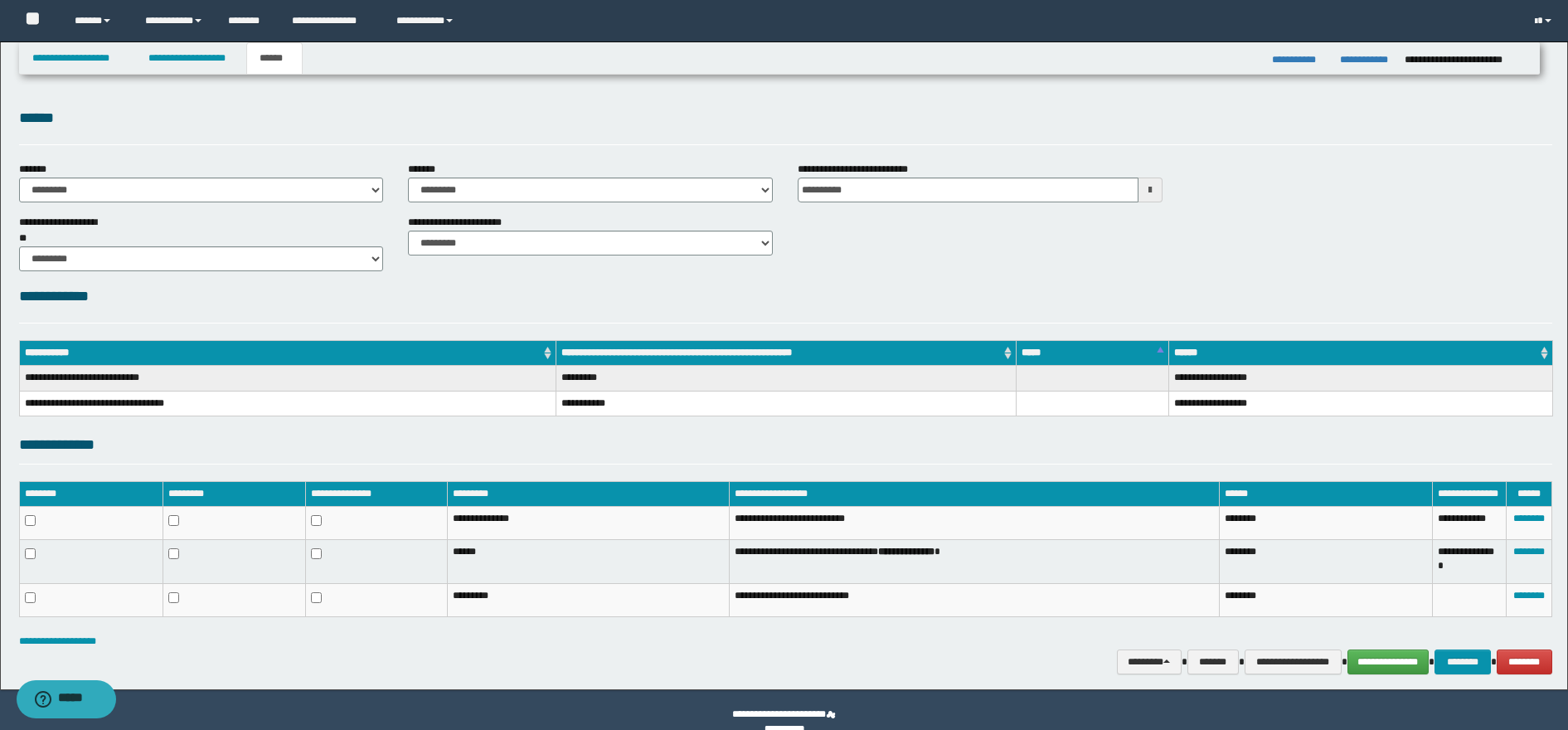 click on "**********" at bounding box center (785, 296) 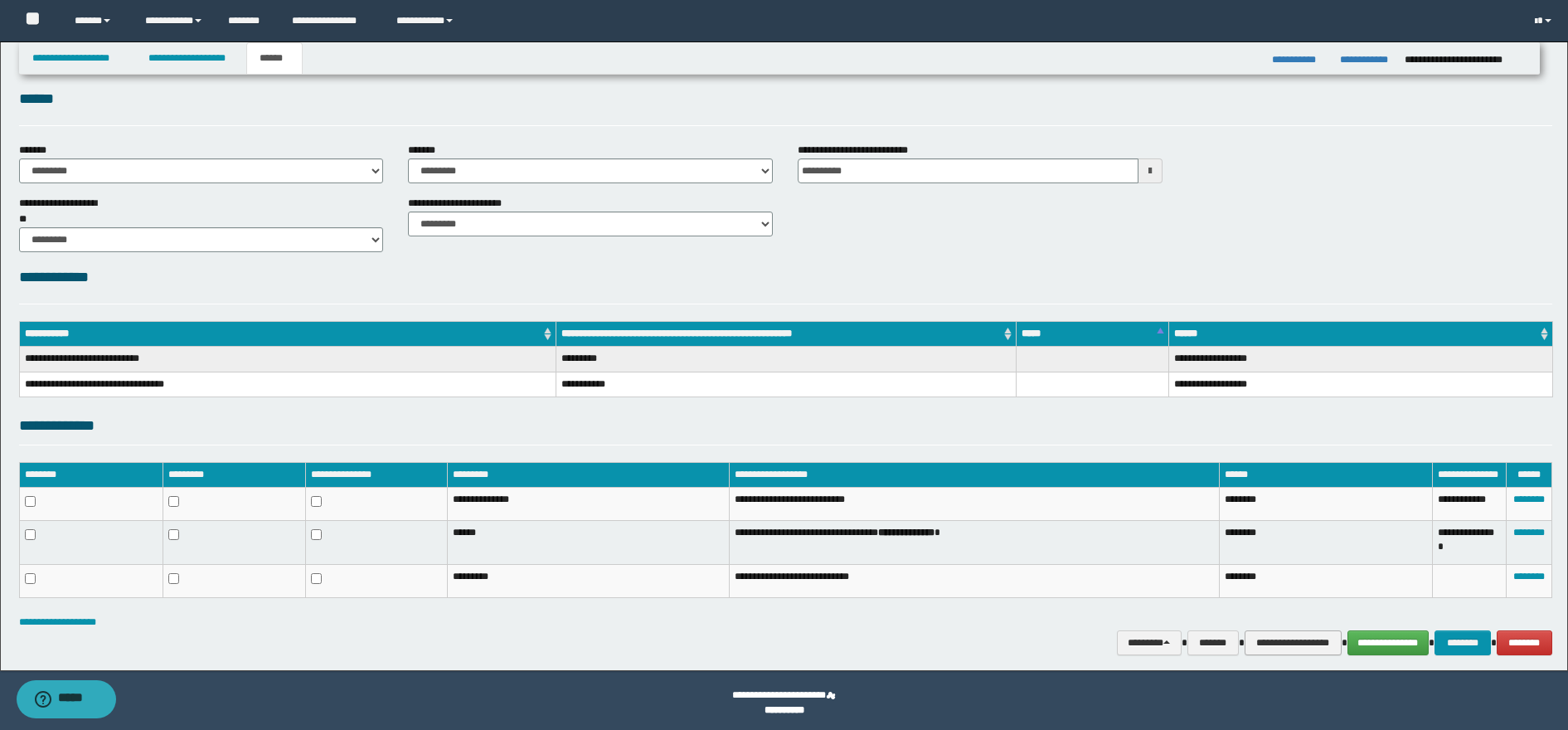 scroll, scrollTop: 24, scrollLeft: 0, axis: vertical 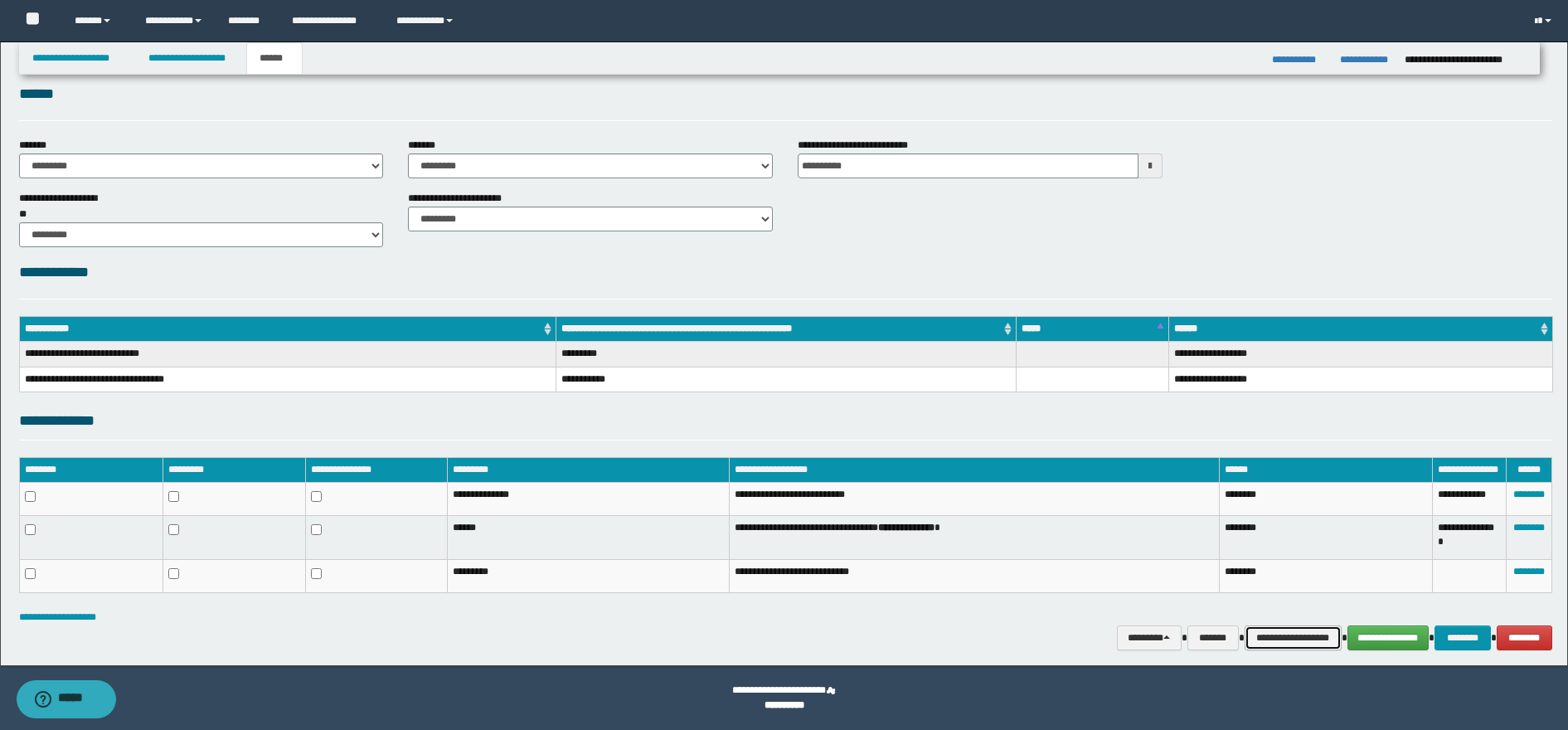 click on "**********" at bounding box center [1293, 638] 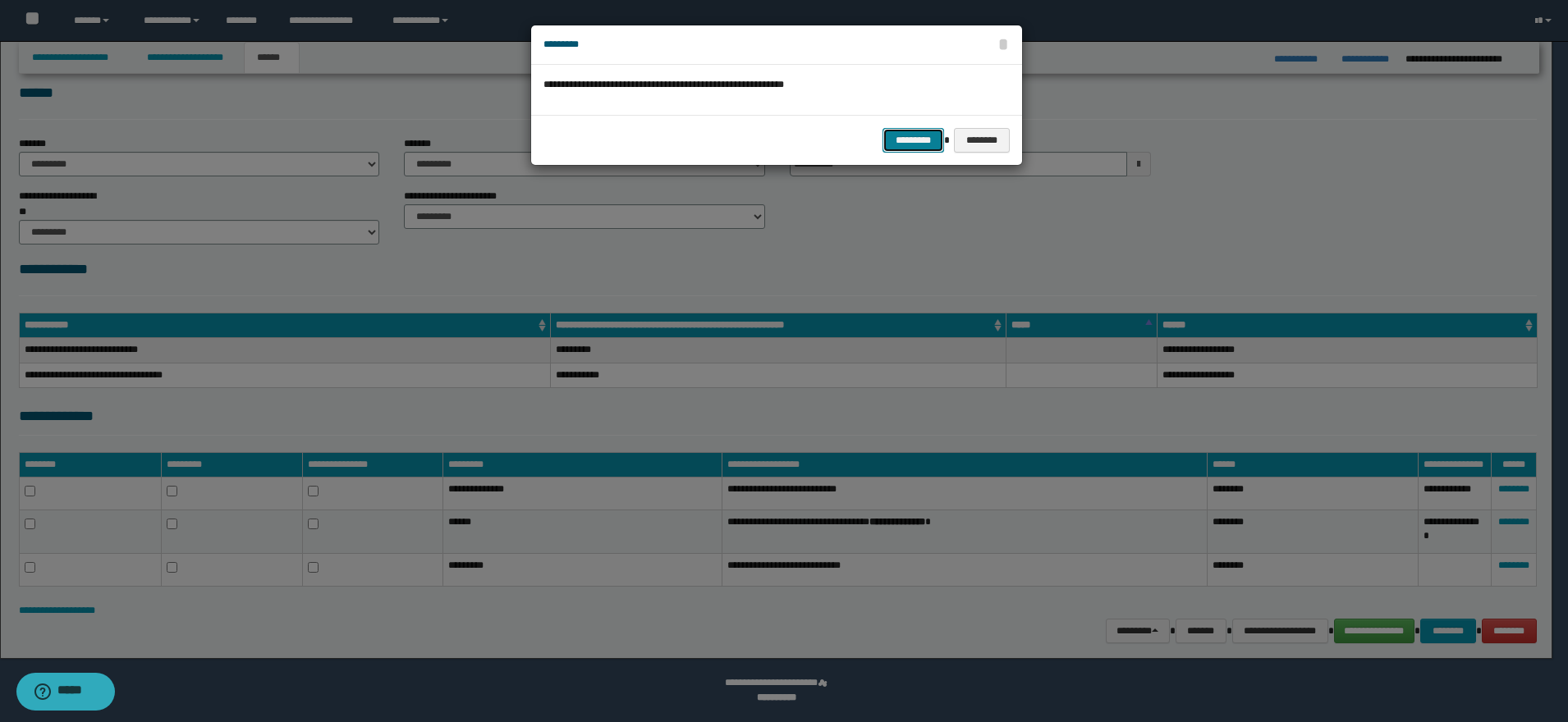 click on "*********" at bounding box center (913, 140) 